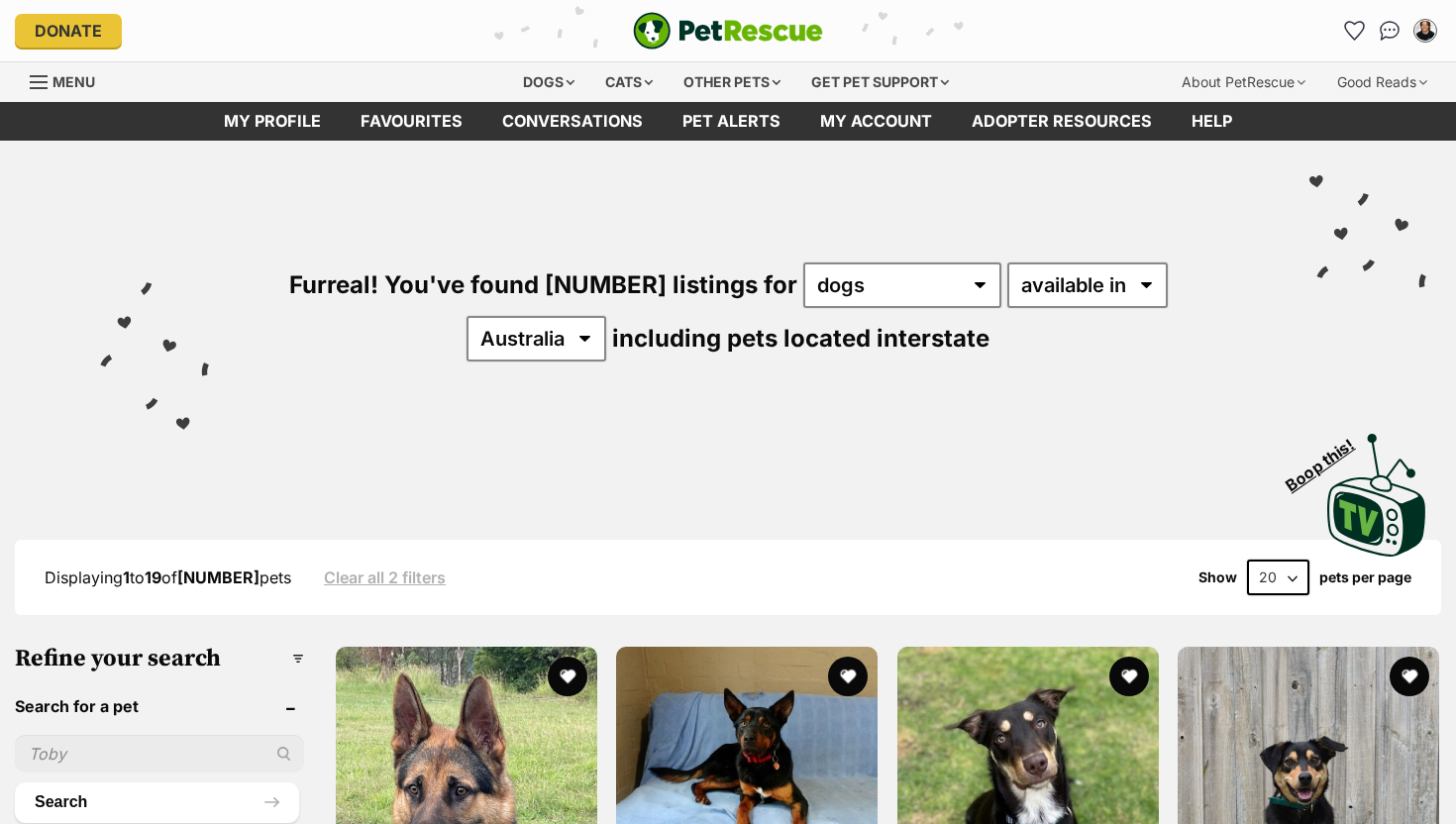 scroll, scrollTop: 0, scrollLeft: 0, axis: both 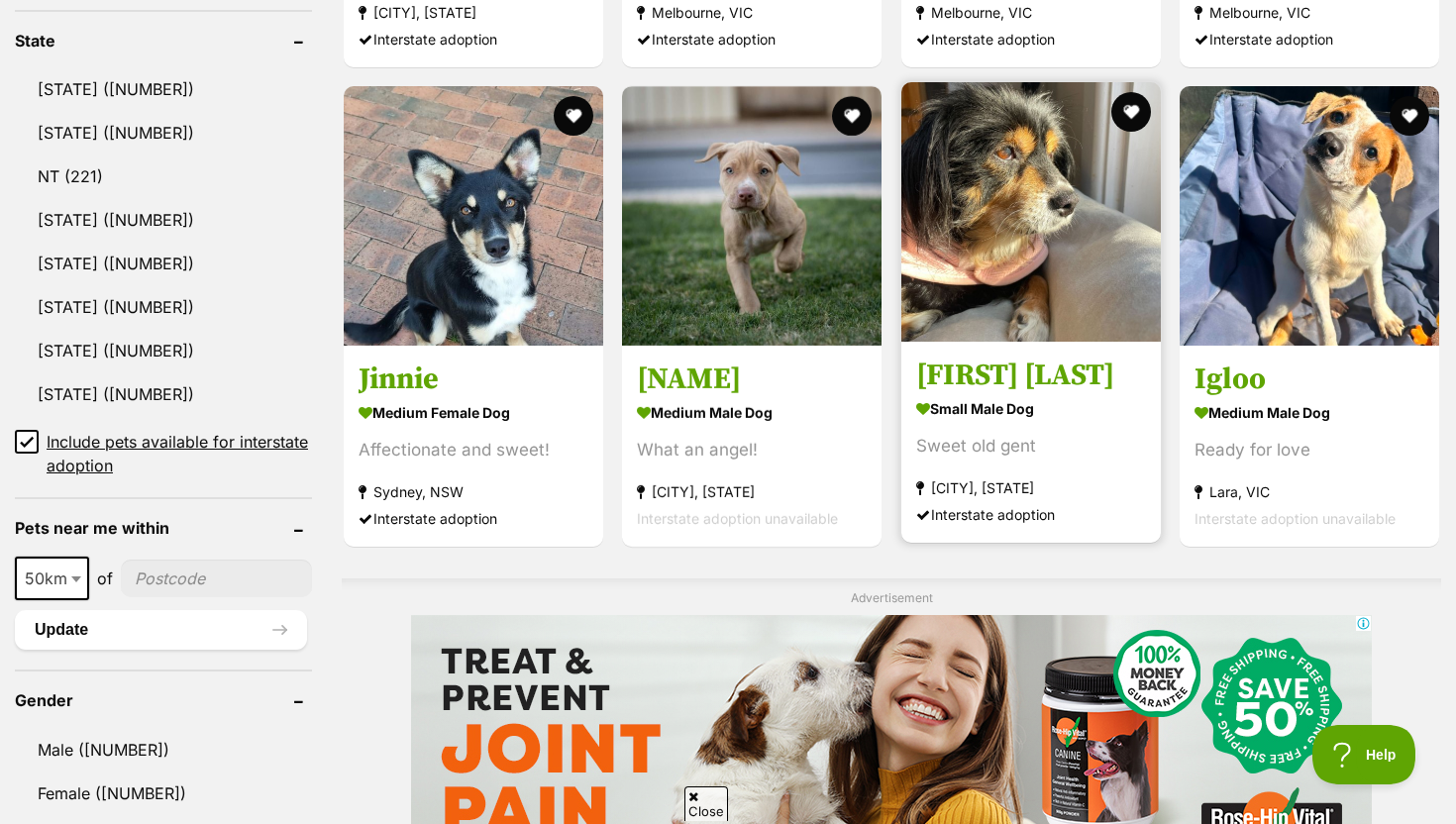 click on "Sir Battenberg
small male Dog
Sweet old gent
Erskineville, NSW
Interstate adoption" at bounding box center (1031, 442) 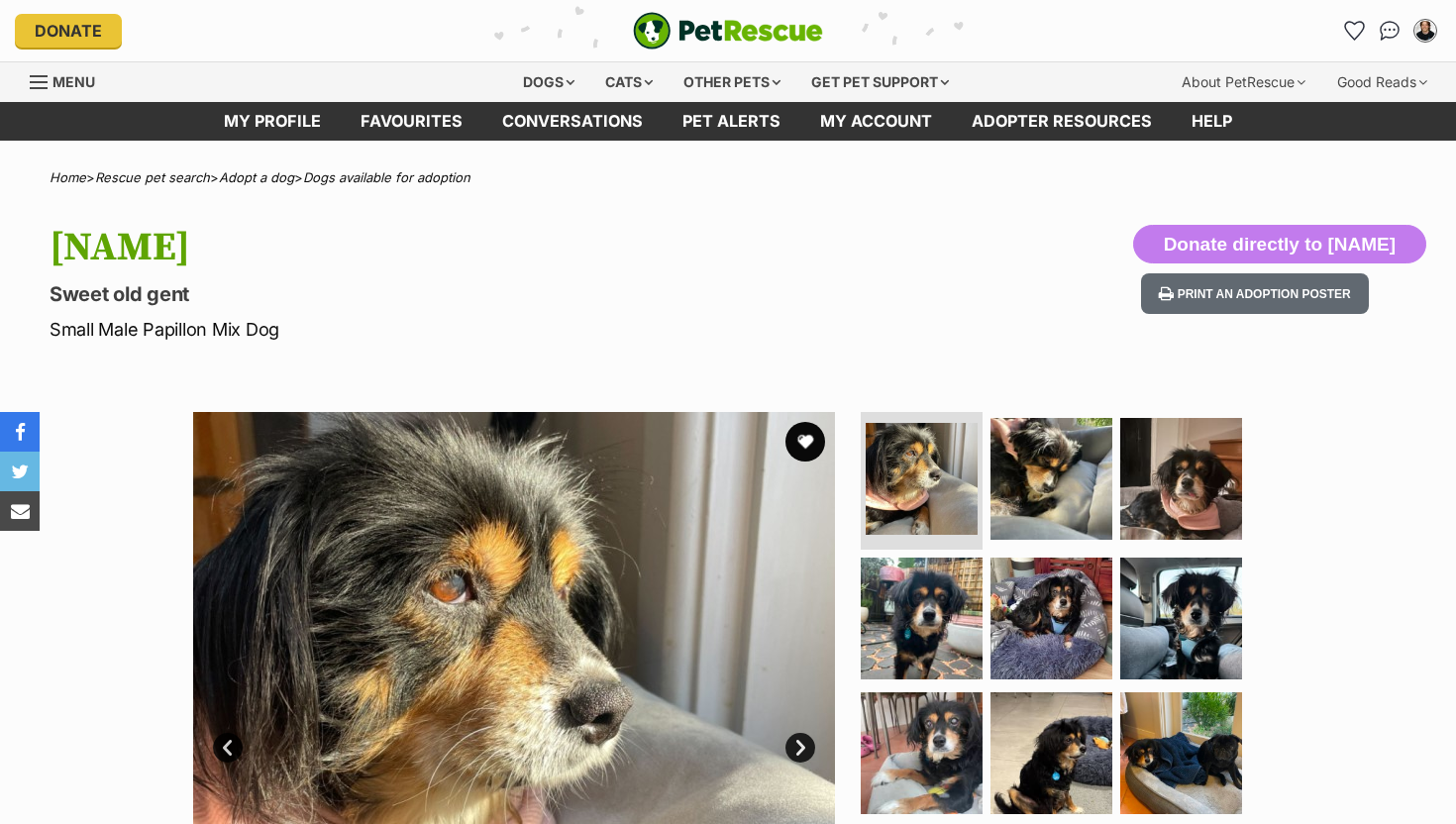 scroll, scrollTop: 0, scrollLeft: 0, axis: both 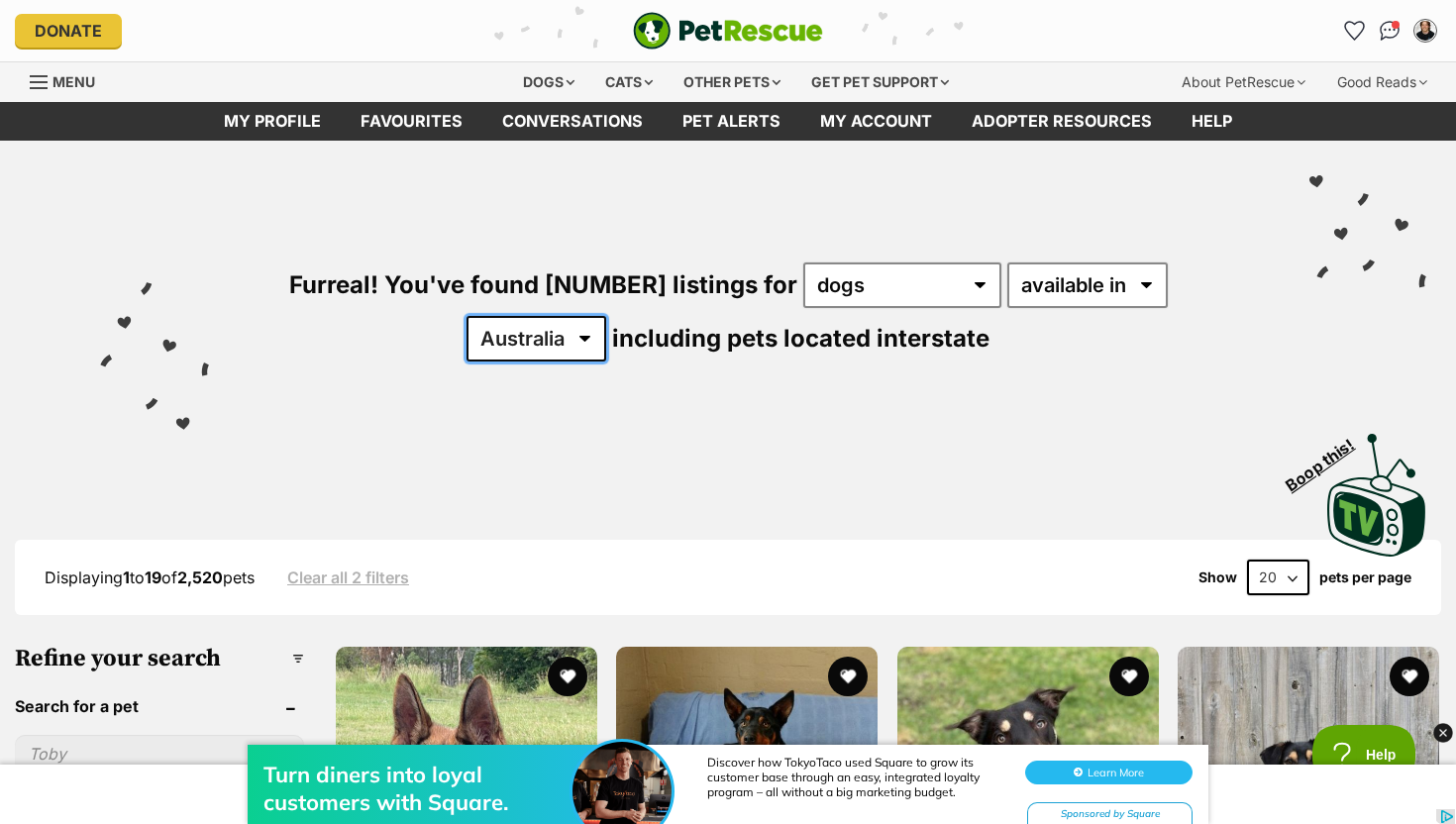 click on "Australia
ACT
NSW
NT
QLD
SA
TAS
VIC
WA" at bounding box center (536, 339) 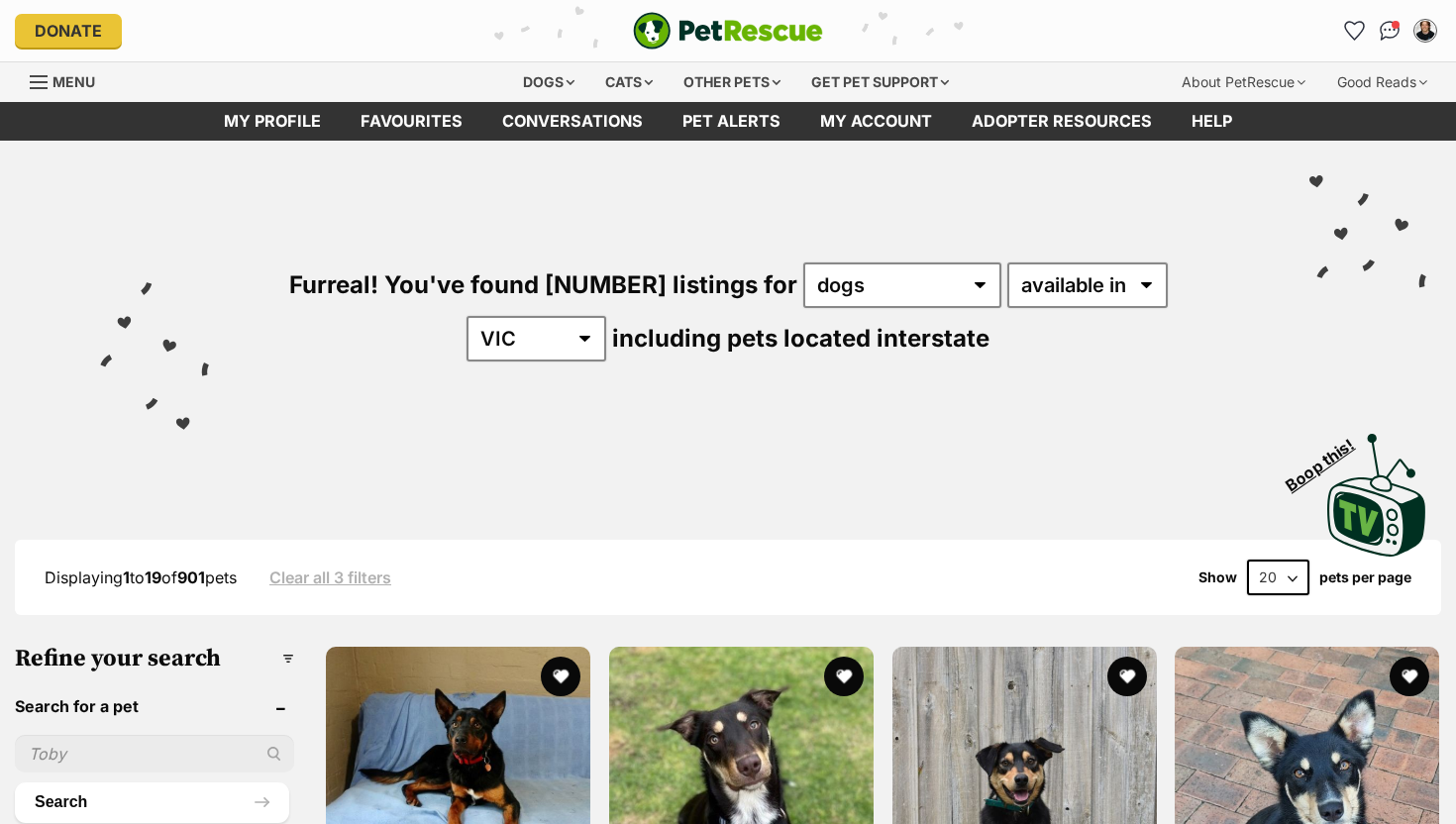 scroll, scrollTop: 0, scrollLeft: 0, axis: both 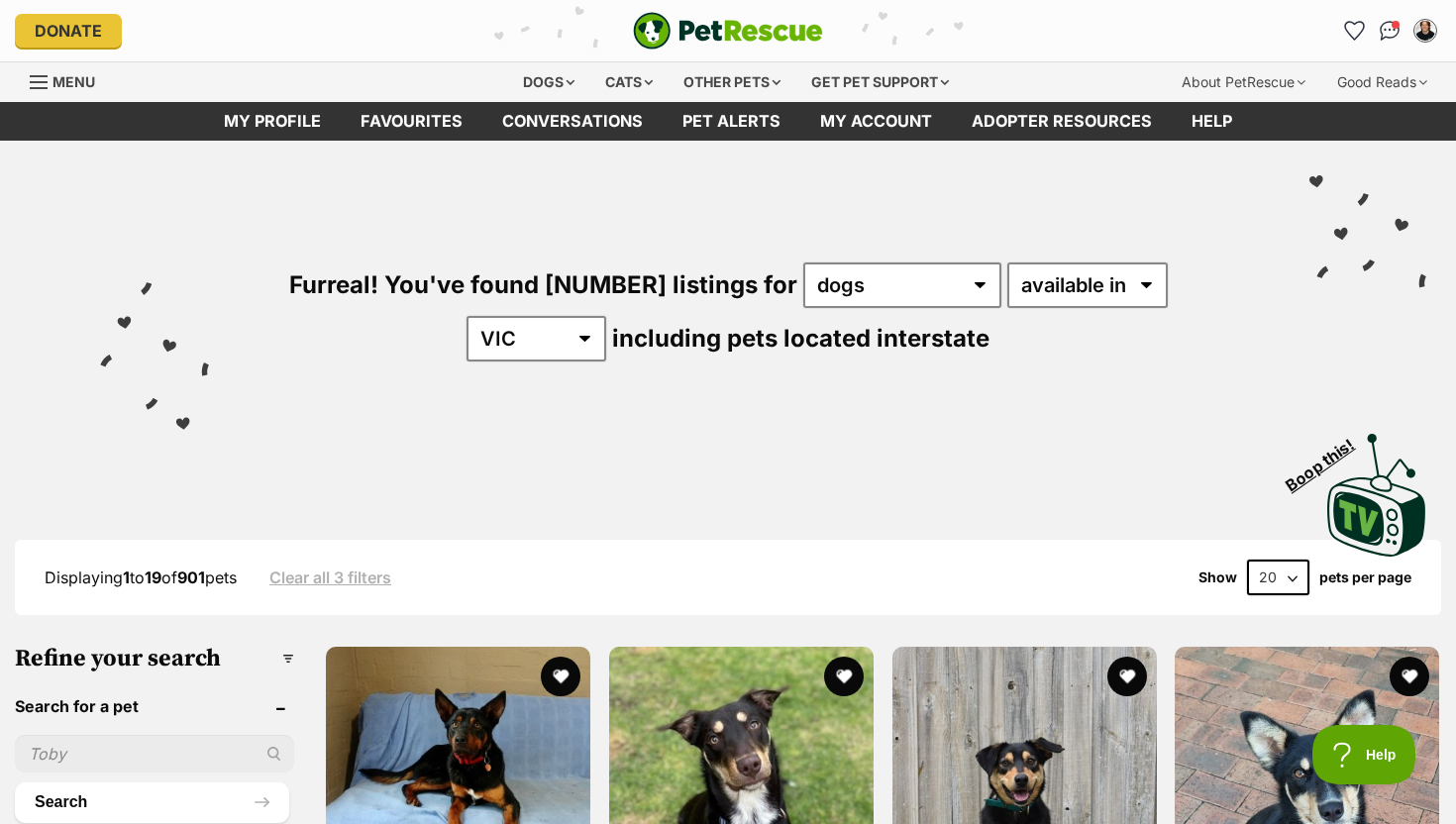 click on "Furreal! You've found 901 listings for
any type of pet
cats
dogs
other pets
available in
located in
Australia
ACT
NSW
NT
QLD
SA
TAS
VIC
WA
including pets located interstate" at bounding box center (728, 278) 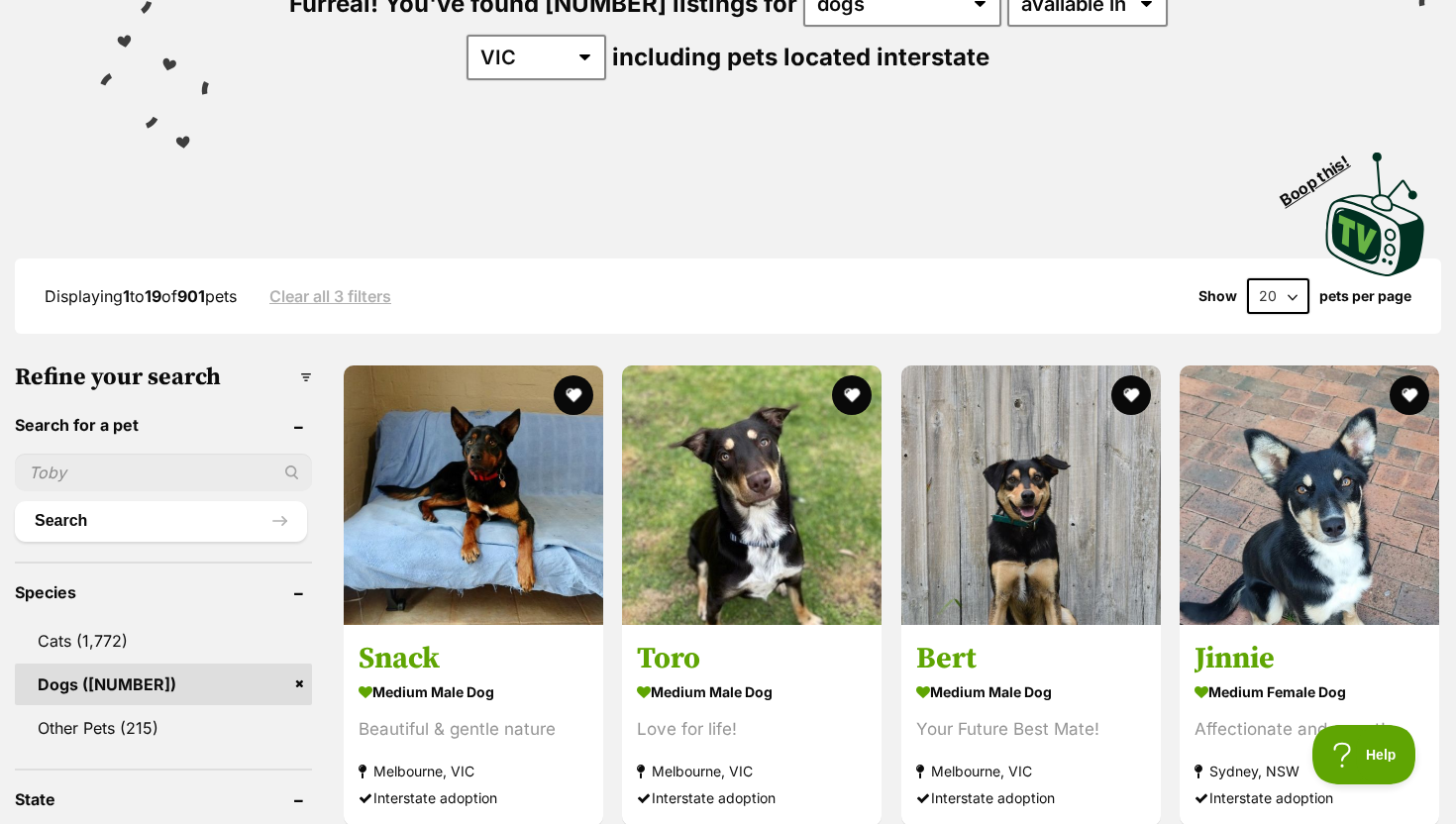 scroll, scrollTop: 0, scrollLeft: 0, axis: both 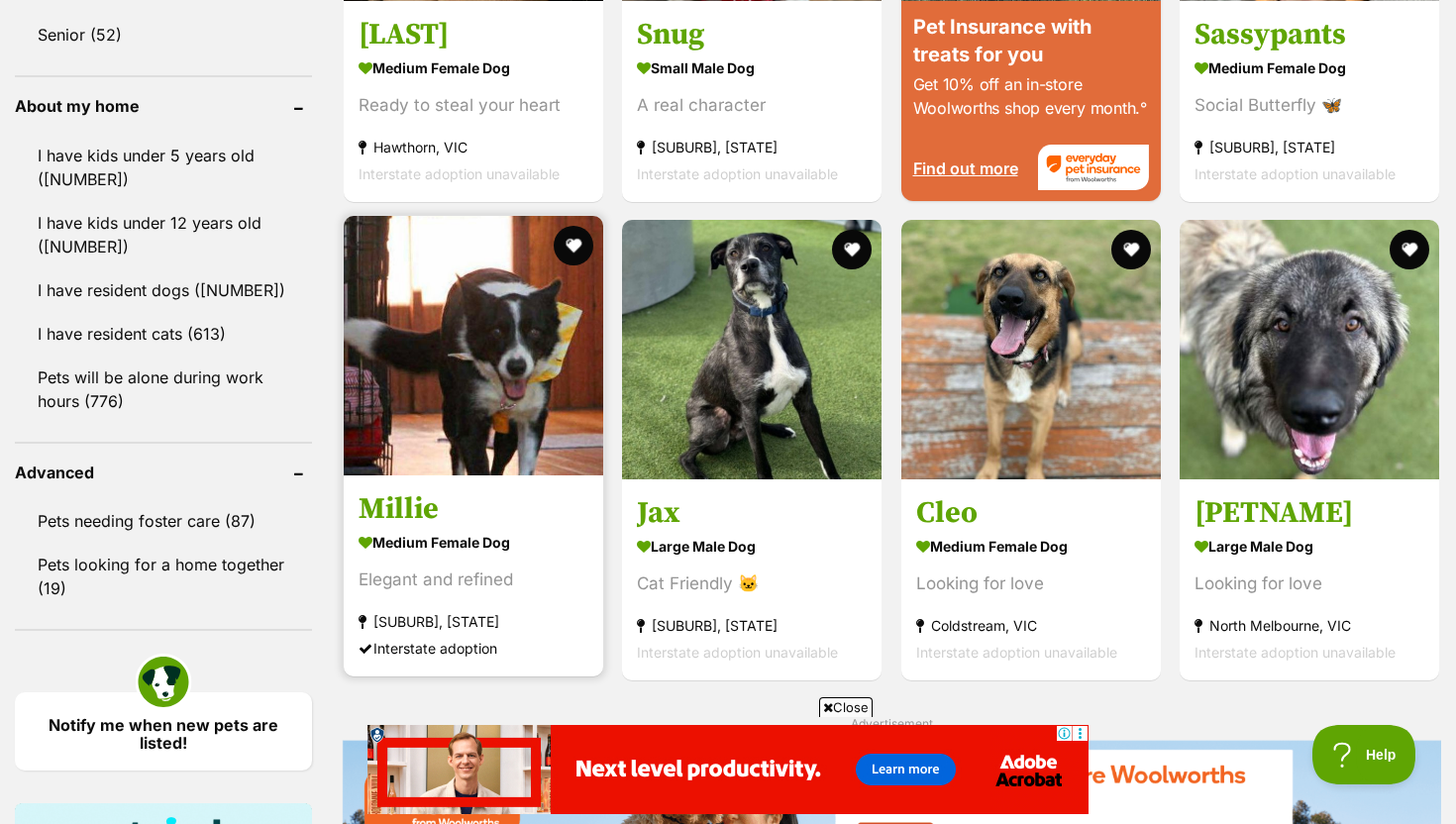 click on "medium female Dog" at bounding box center [473, 542] 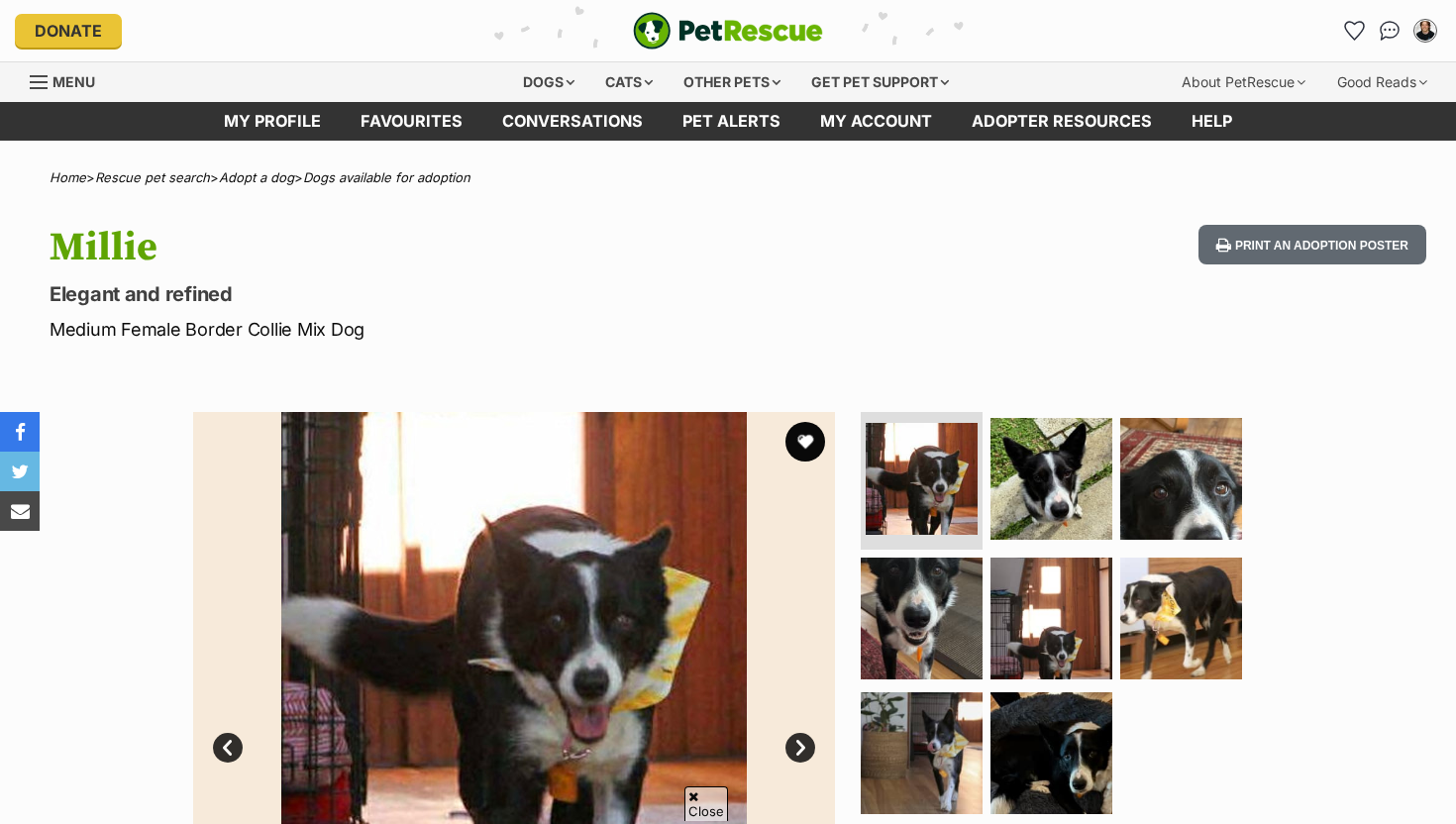 scroll, scrollTop: 217, scrollLeft: 0, axis: vertical 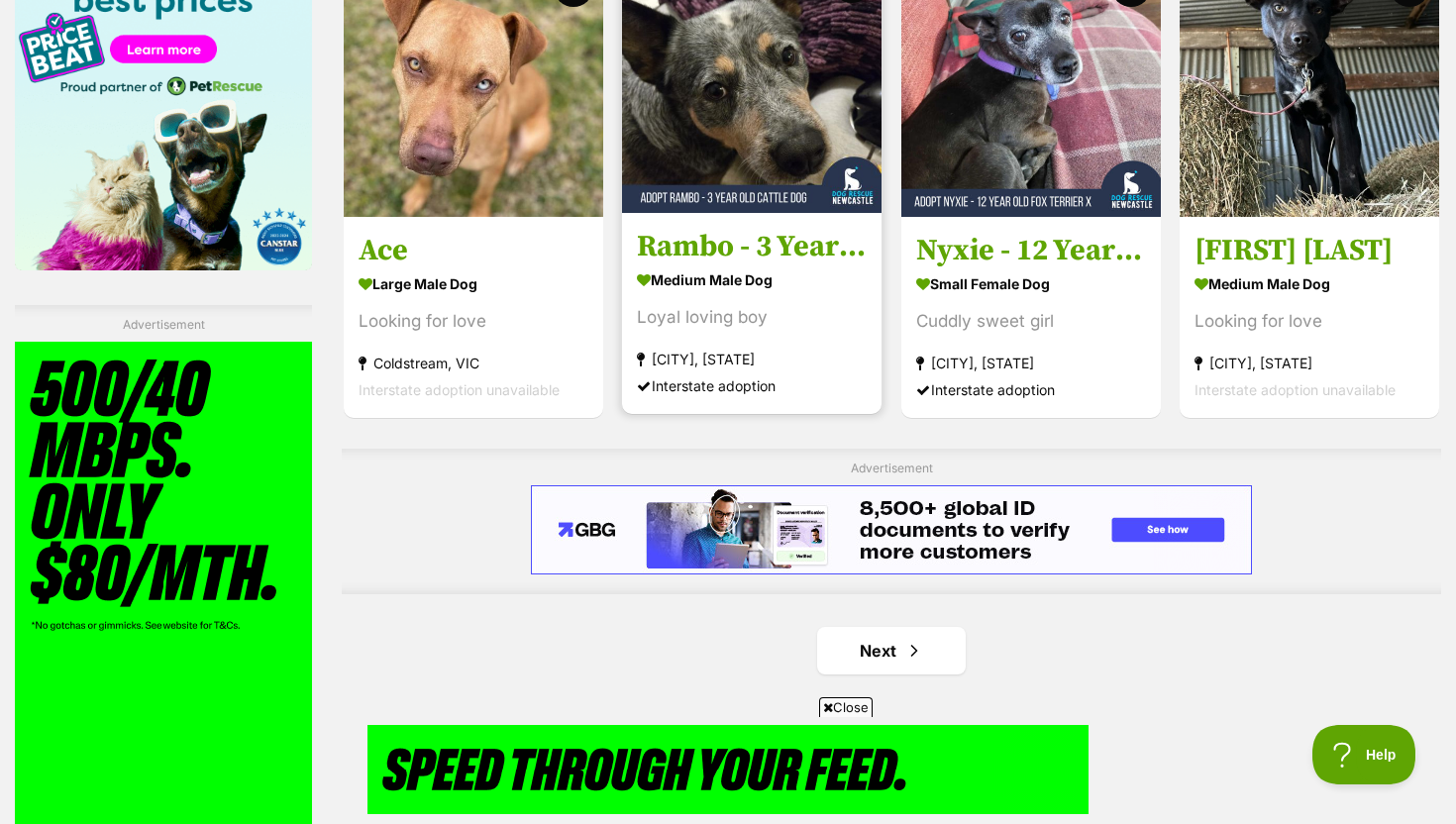 click on "[CITY], [STATE]" at bounding box center [752, 358] 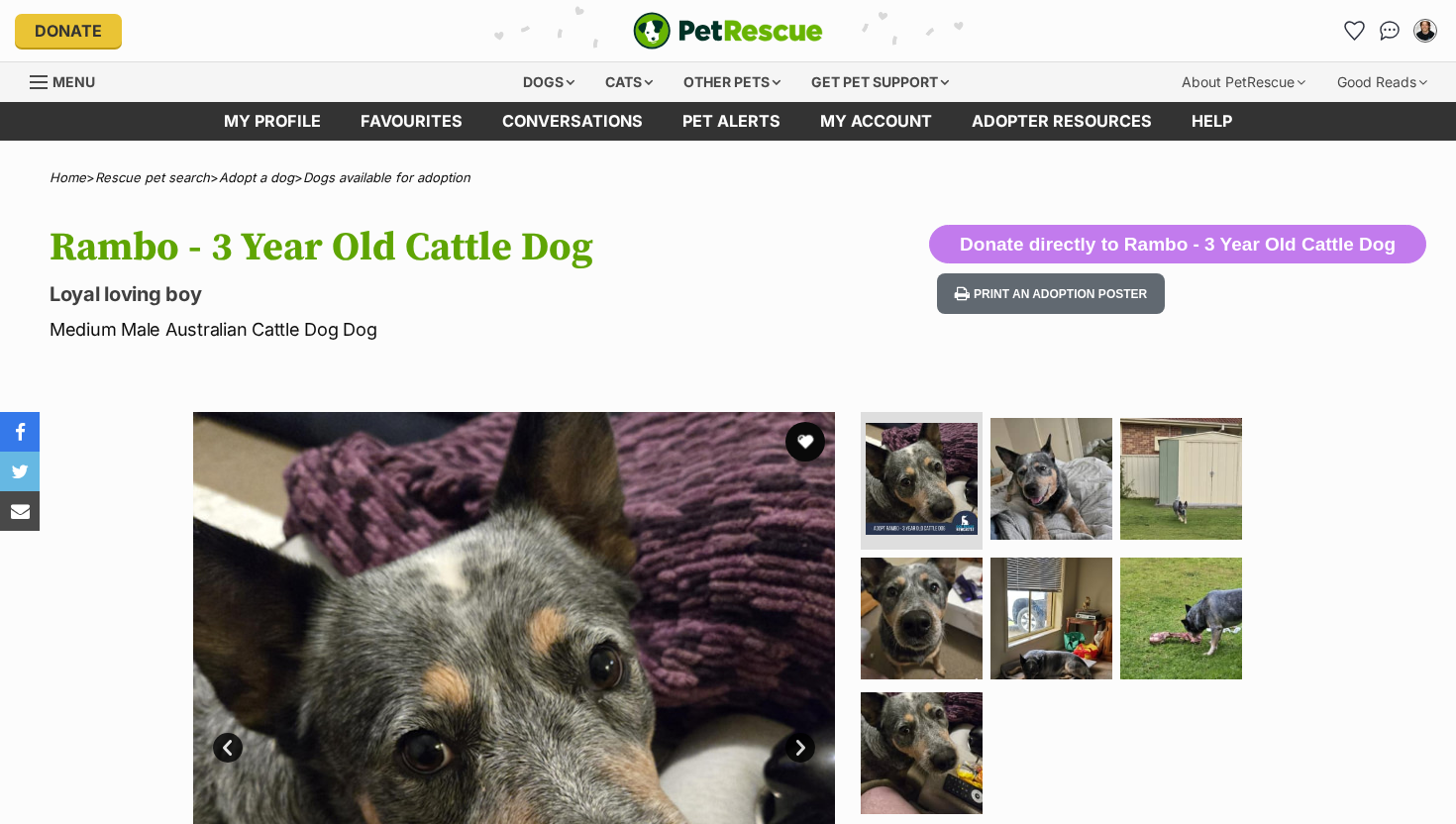 scroll, scrollTop: 0, scrollLeft: 0, axis: both 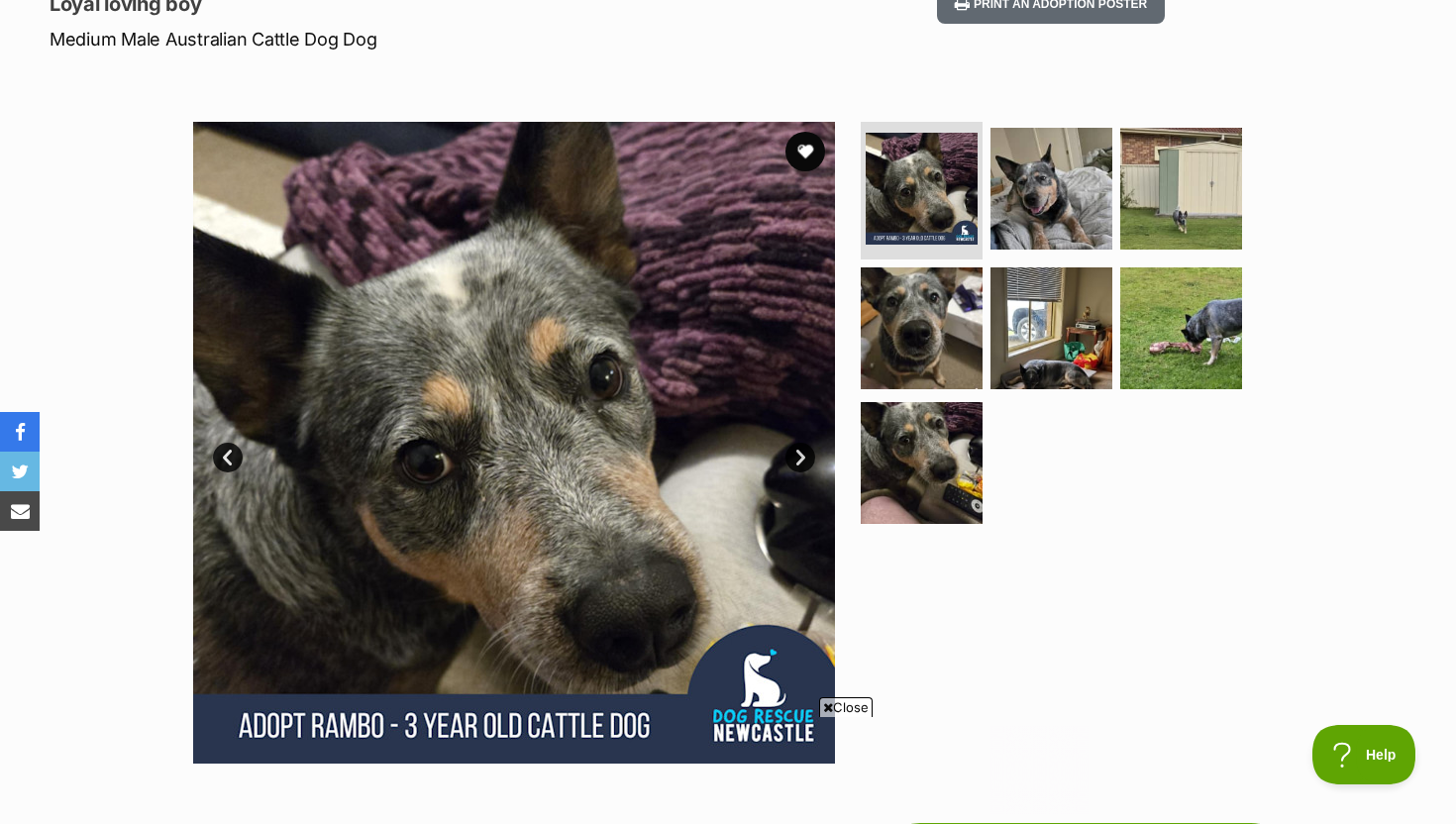 click on "Next" at bounding box center [800, 458] 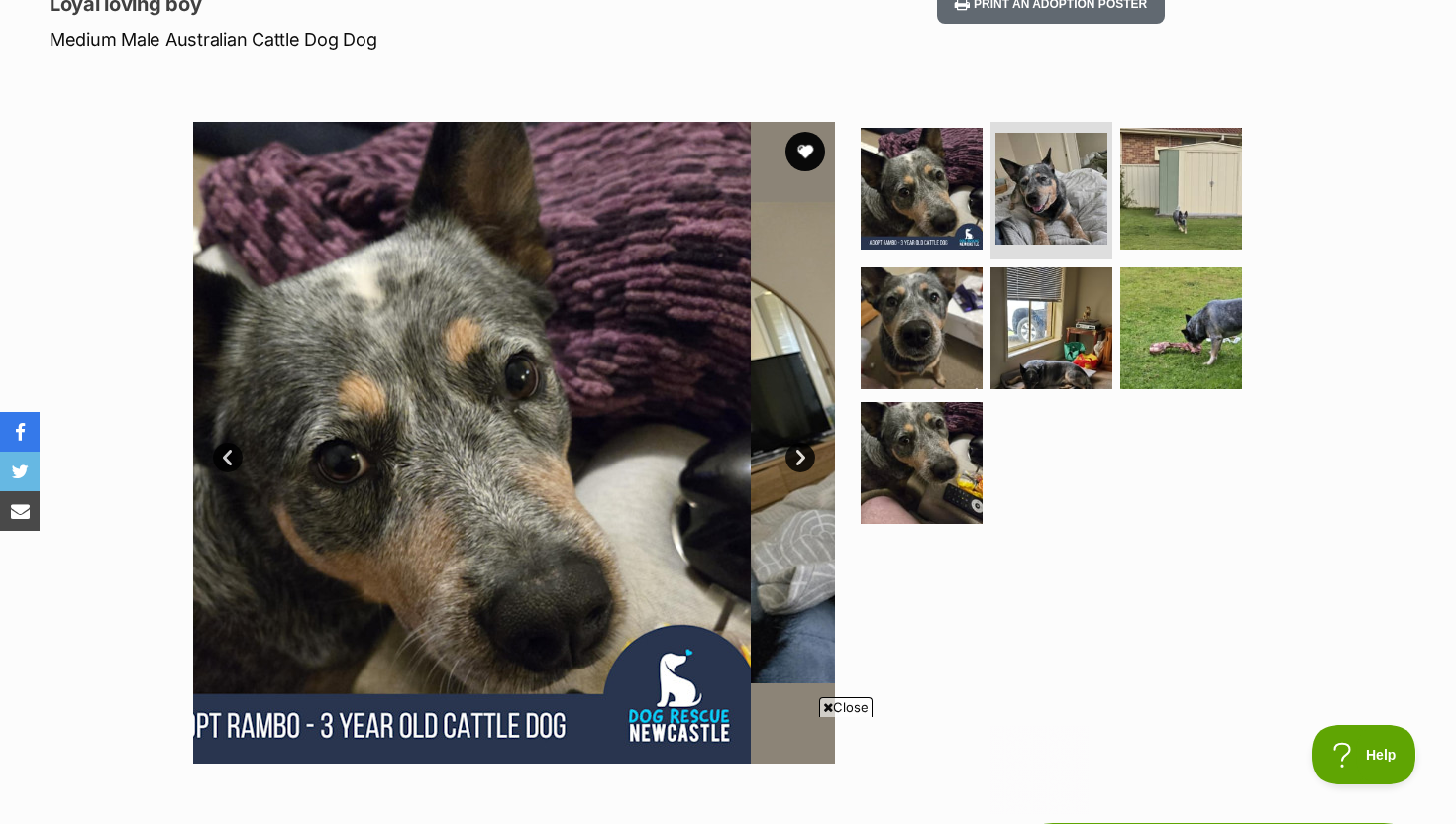 scroll, scrollTop: 0, scrollLeft: 0, axis: both 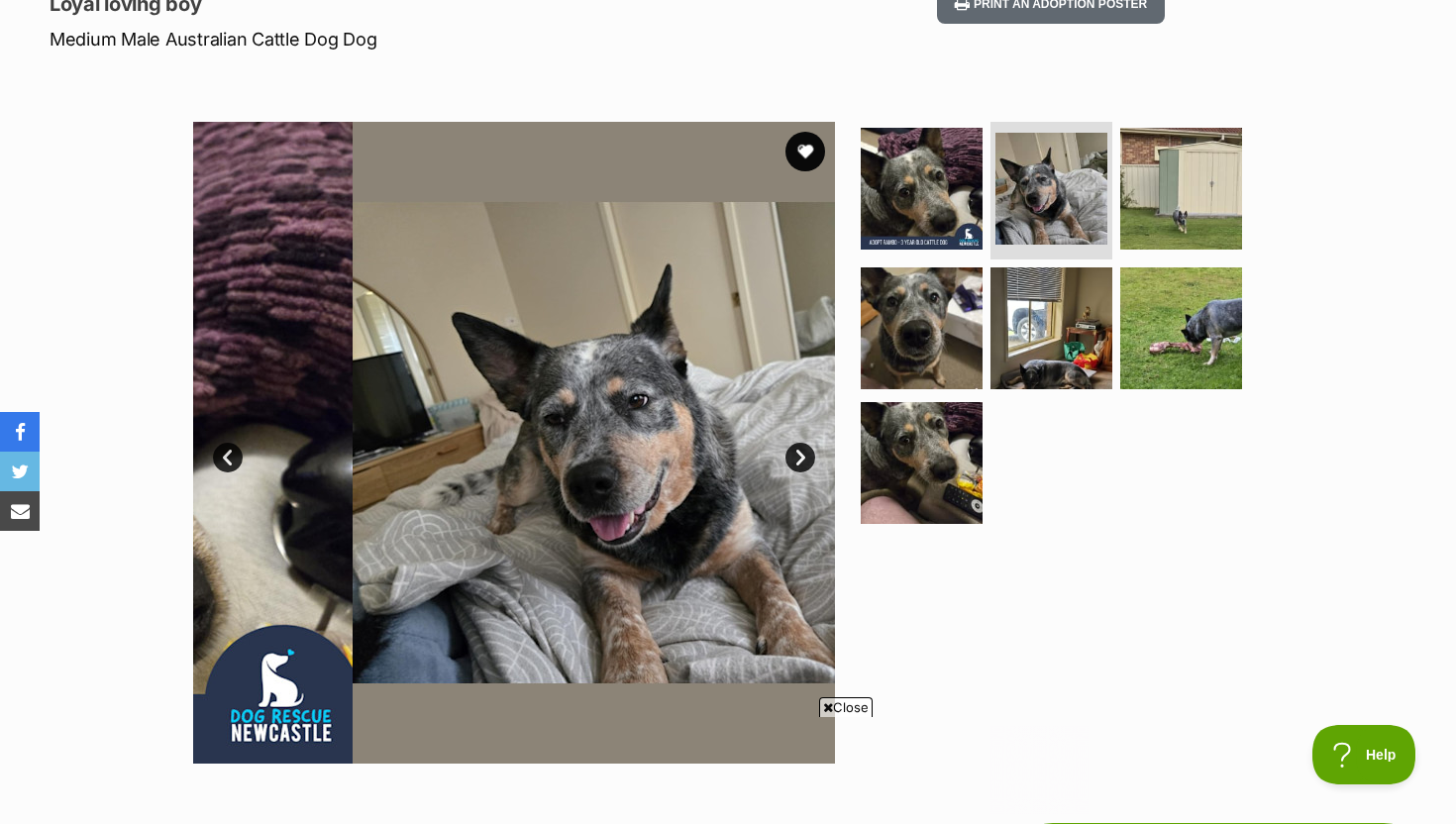 click on "Next" at bounding box center [800, 458] 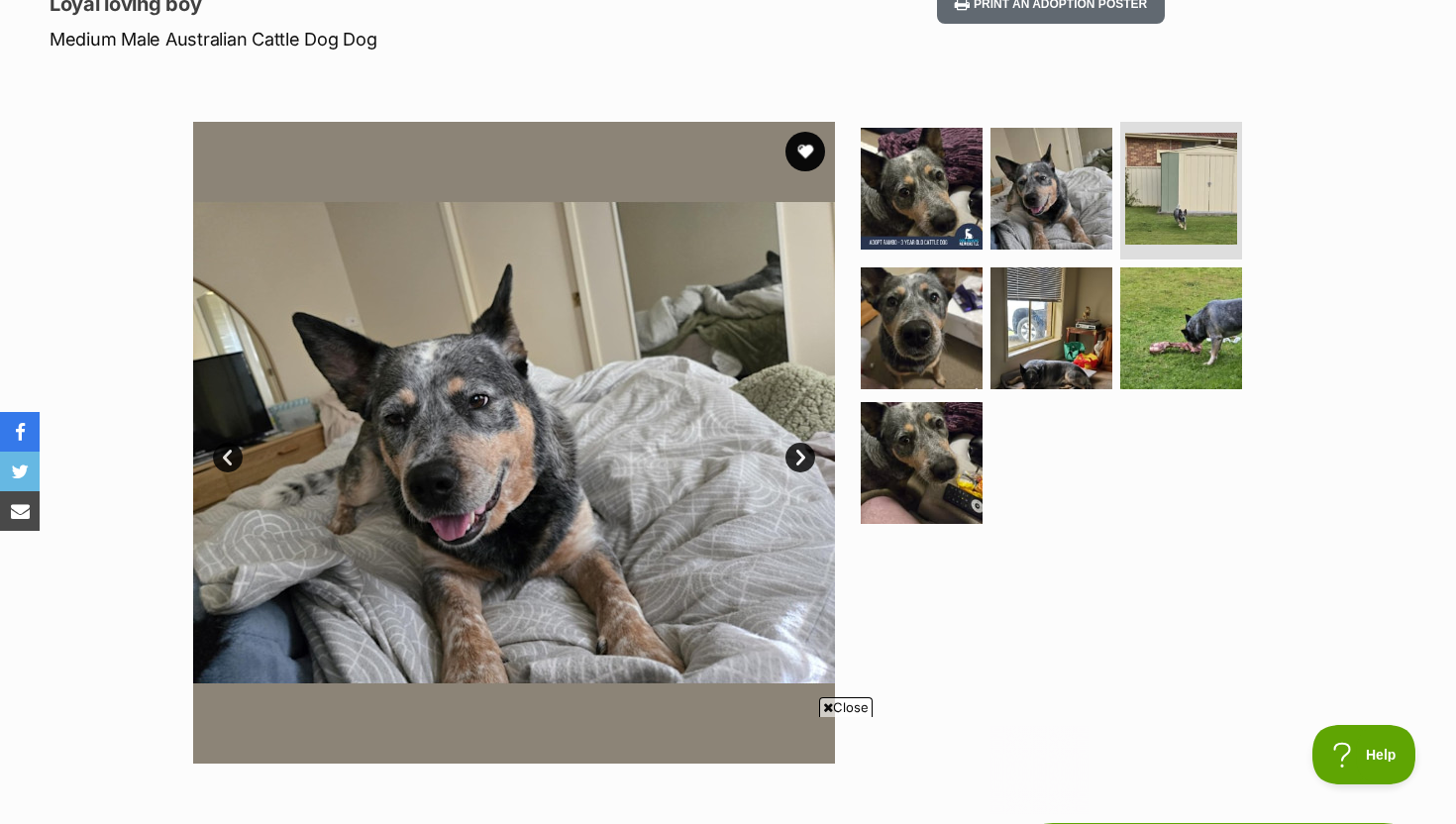 scroll, scrollTop: 0, scrollLeft: 0, axis: both 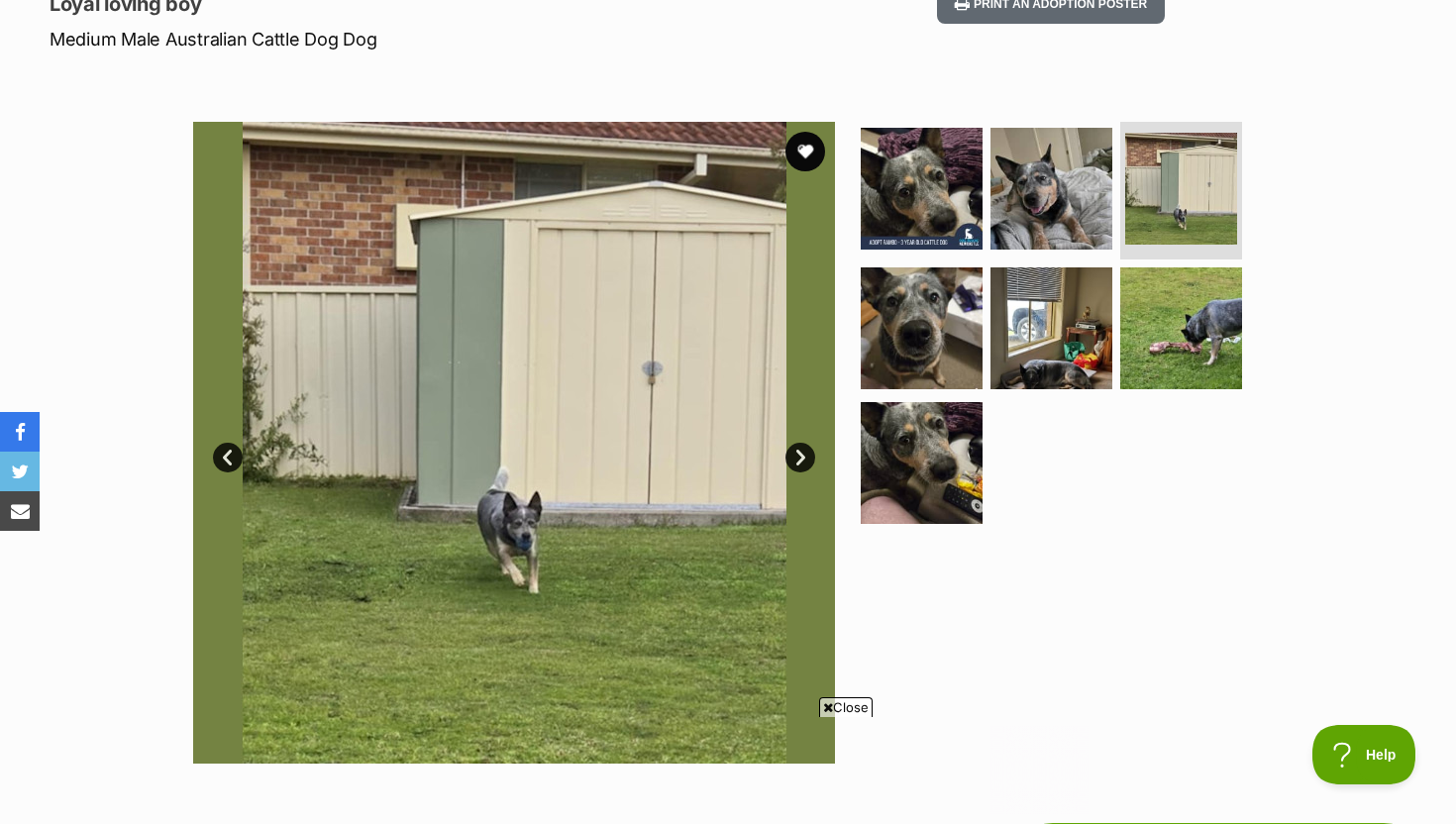 click on "Next" at bounding box center [800, 458] 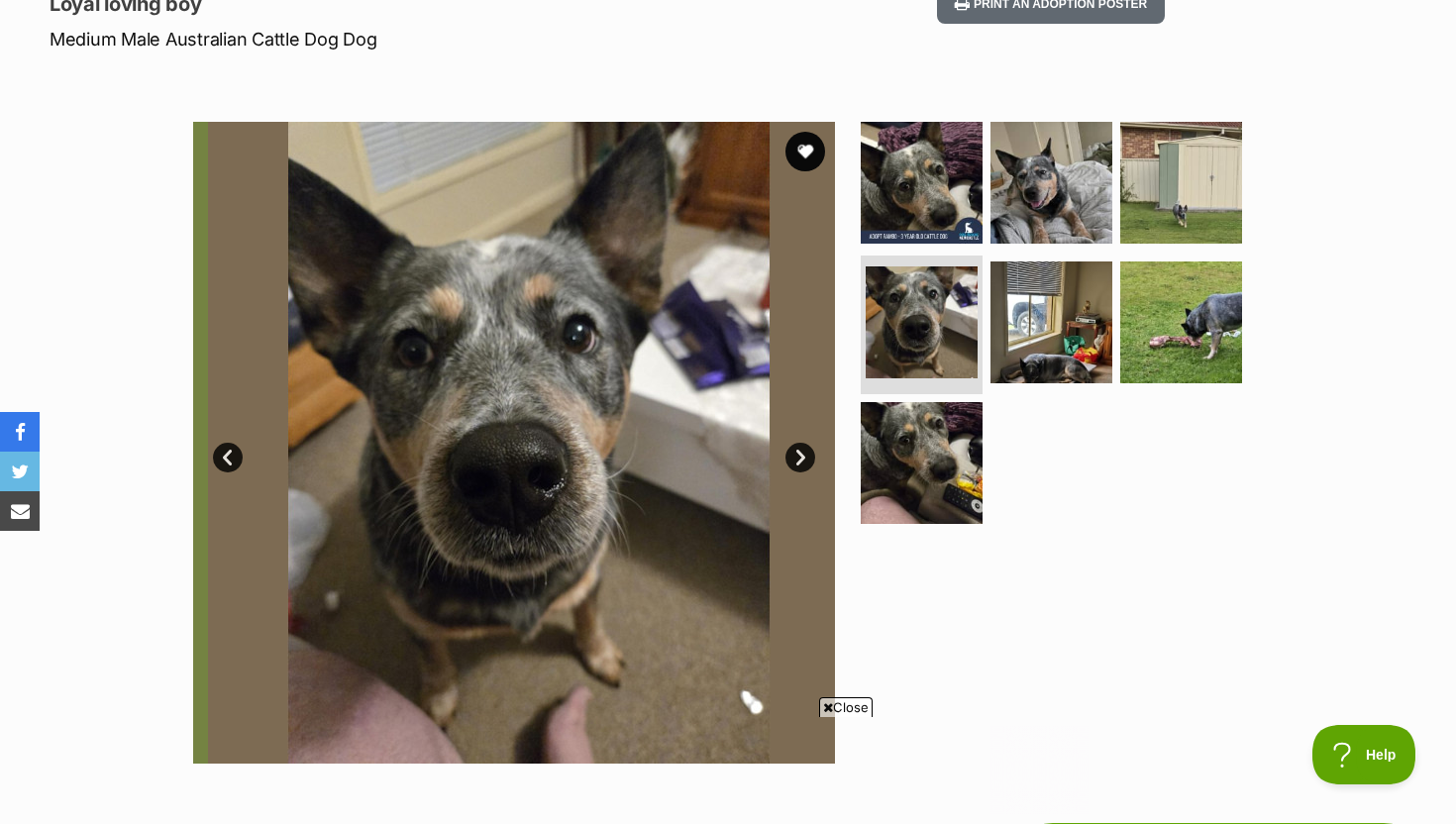 scroll, scrollTop: 0, scrollLeft: 0, axis: both 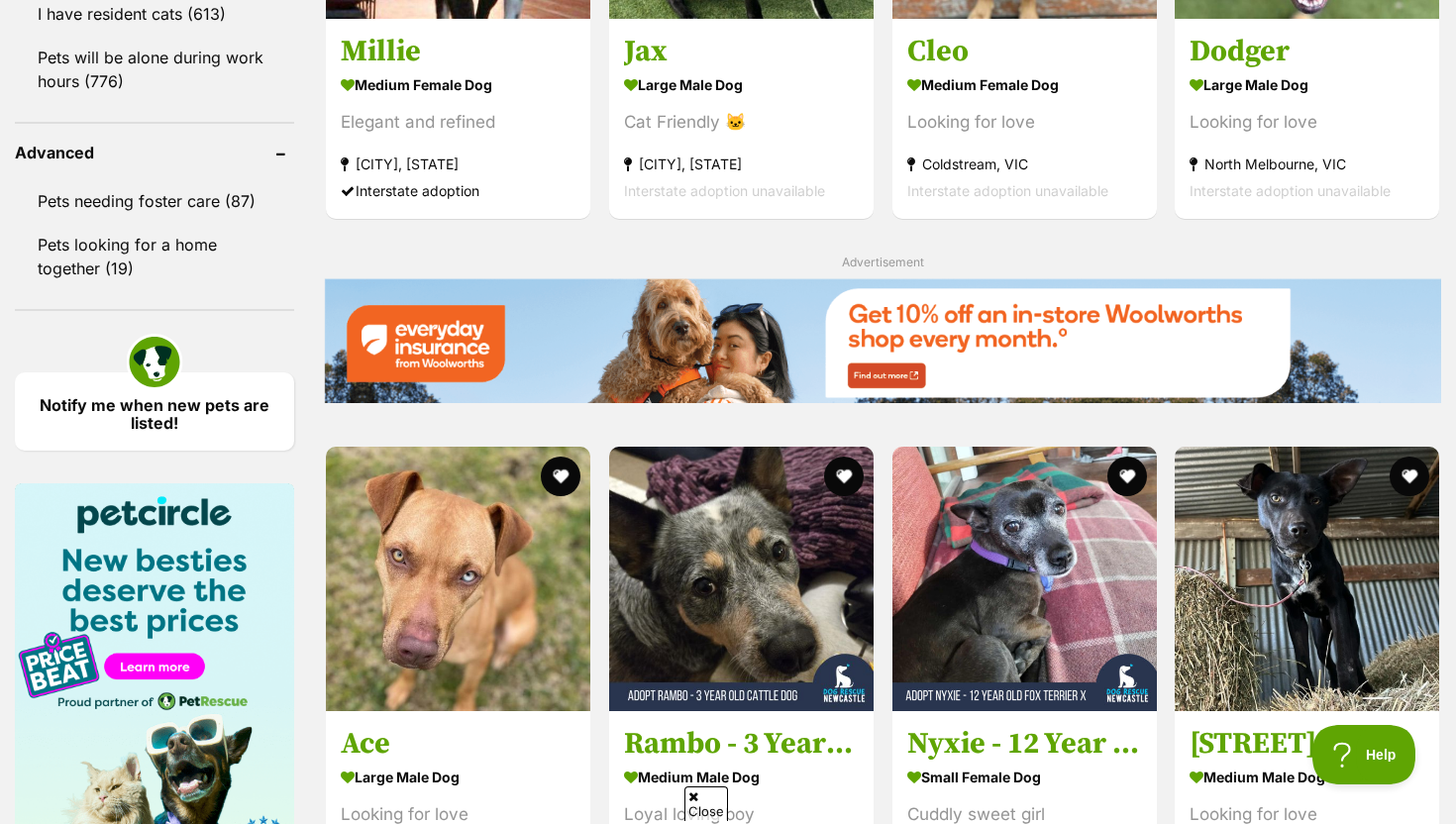 click on "Next" at bounding box center (883, 1144) 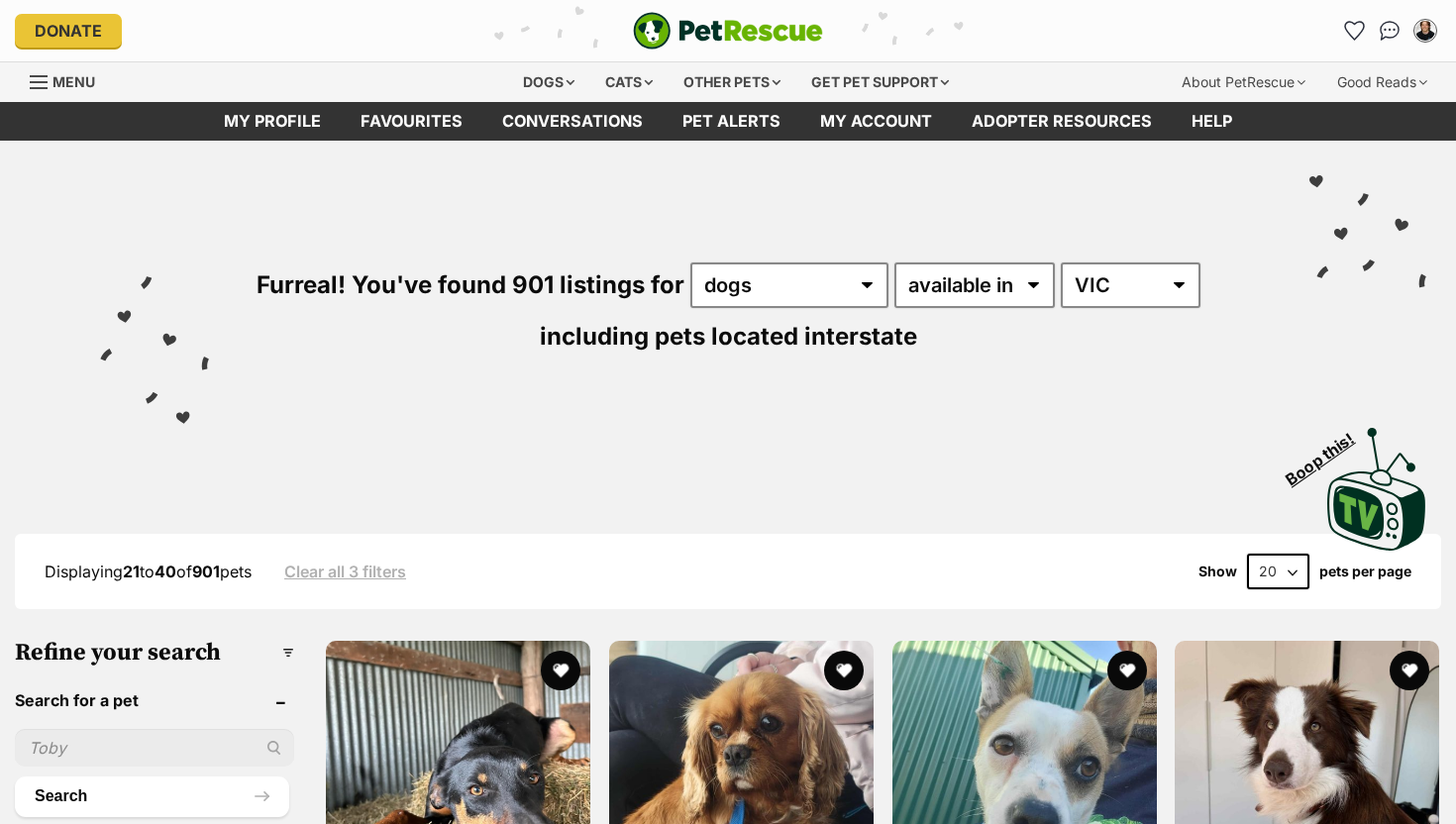 scroll, scrollTop: 339, scrollLeft: 0, axis: vertical 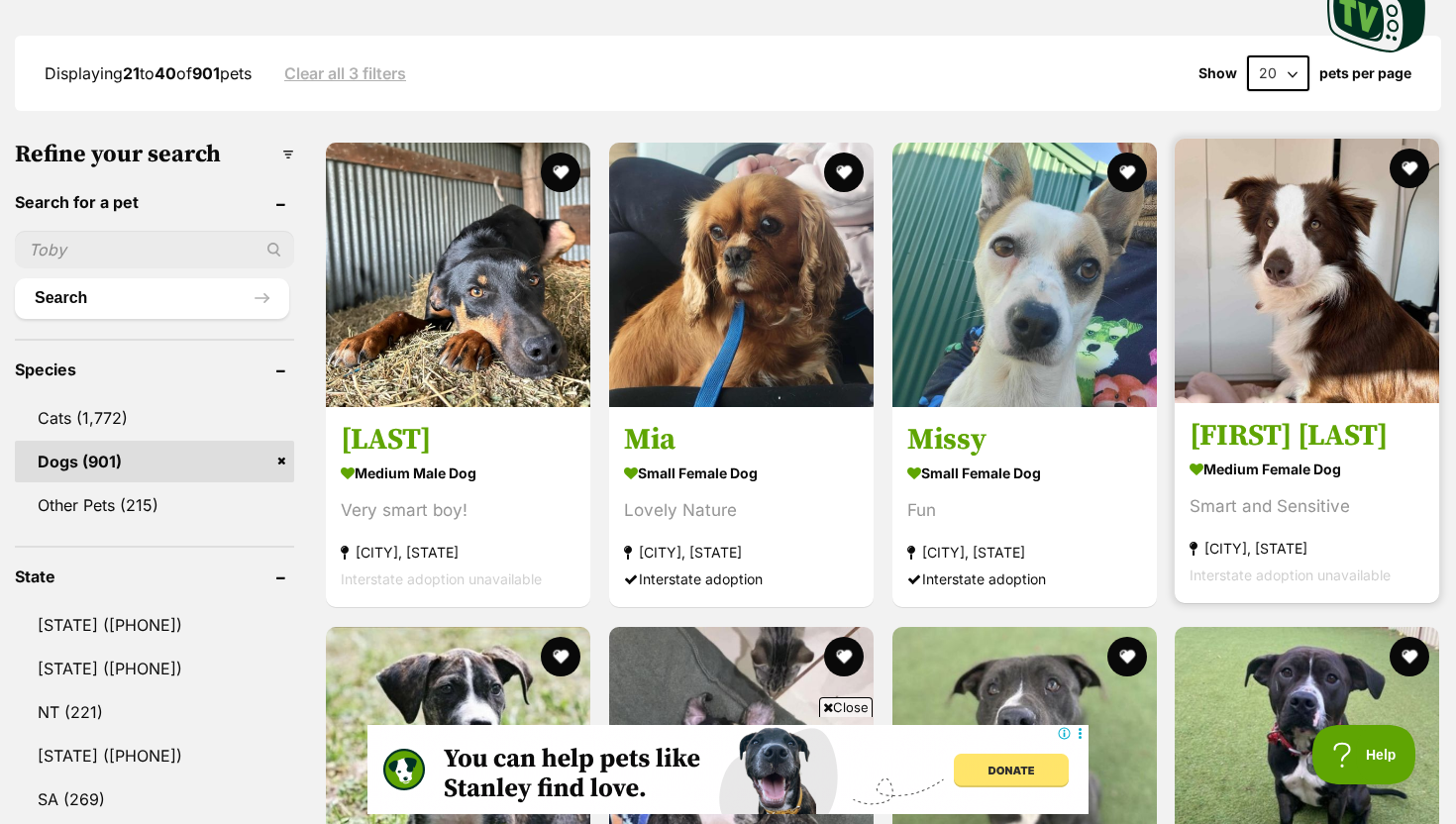 click at bounding box center [1306, 270] 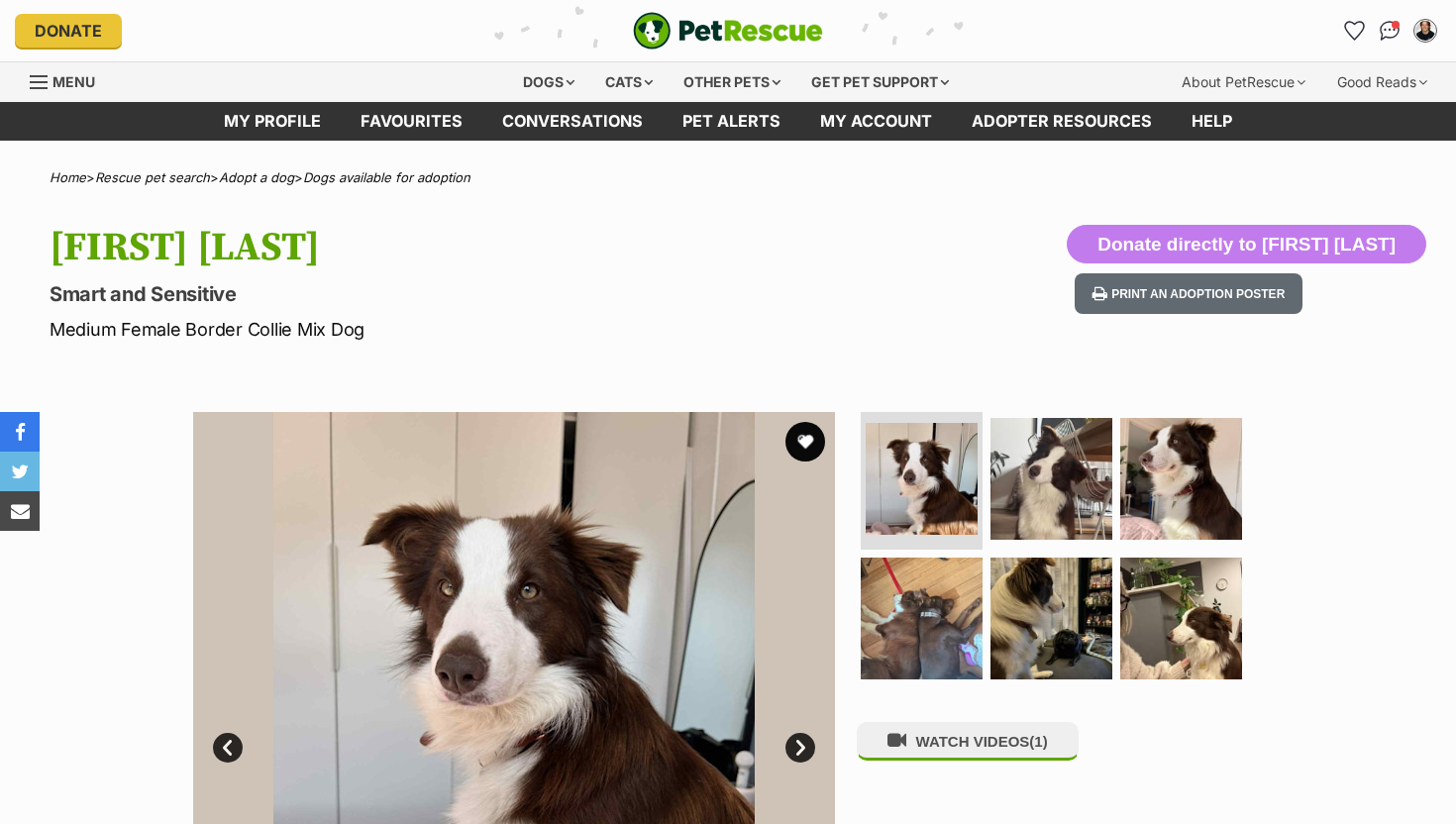 scroll, scrollTop: 0, scrollLeft: 0, axis: both 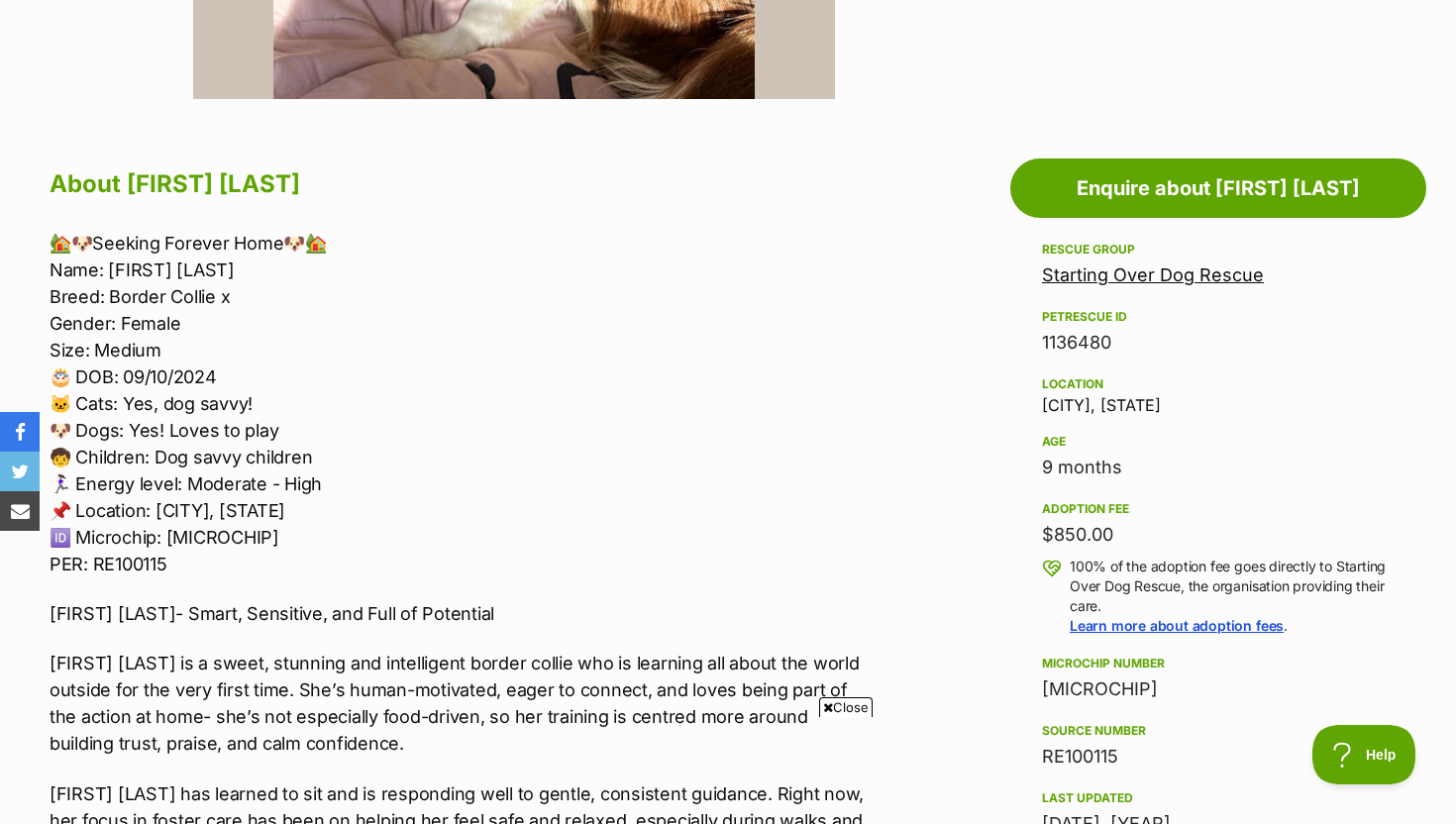 click on "Meet Clare Bow-  Smart, Sensitive, and Full of Potential" at bounding box center (459, 613) 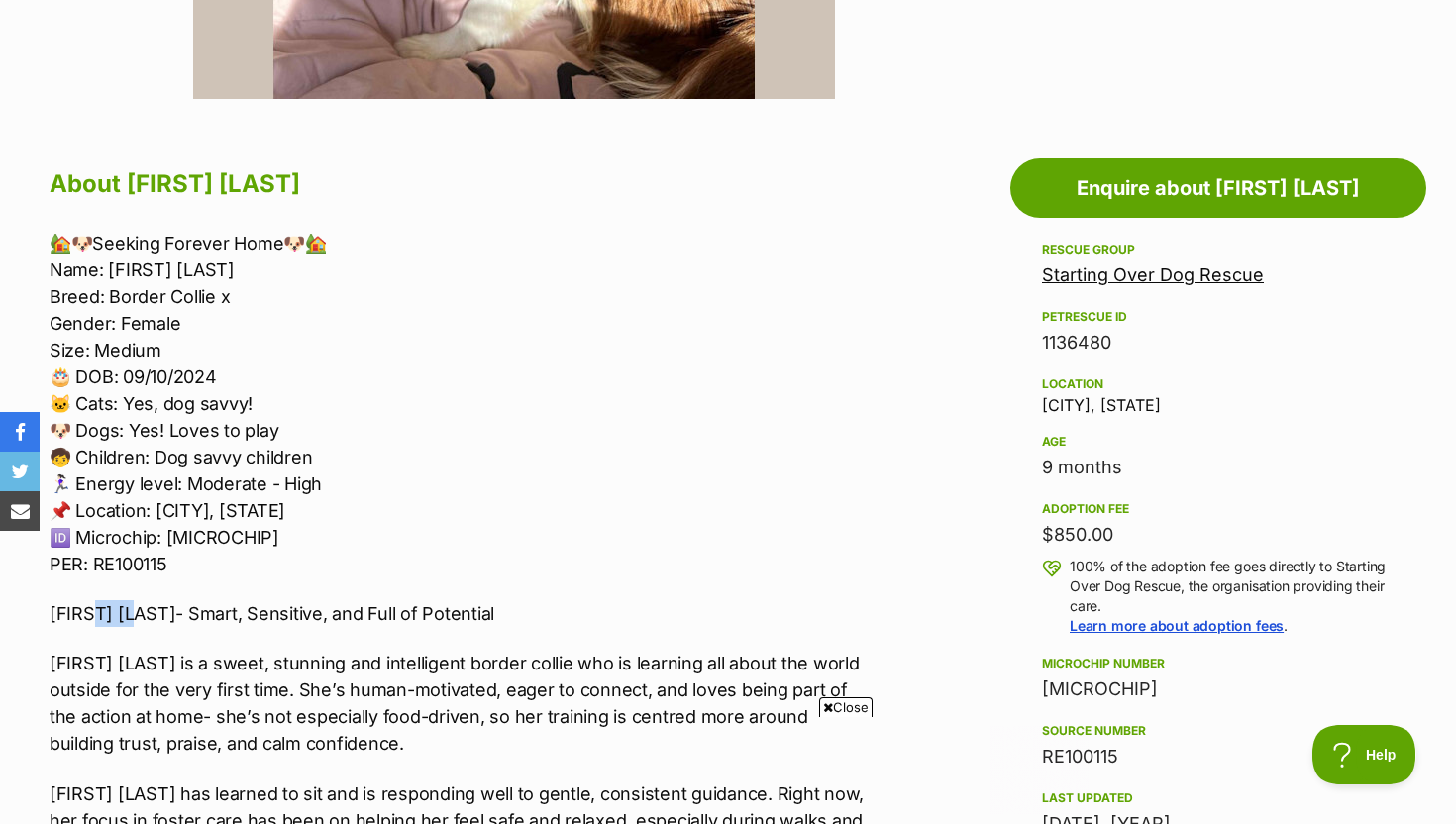 scroll, scrollTop: 0, scrollLeft: 0, axis: both 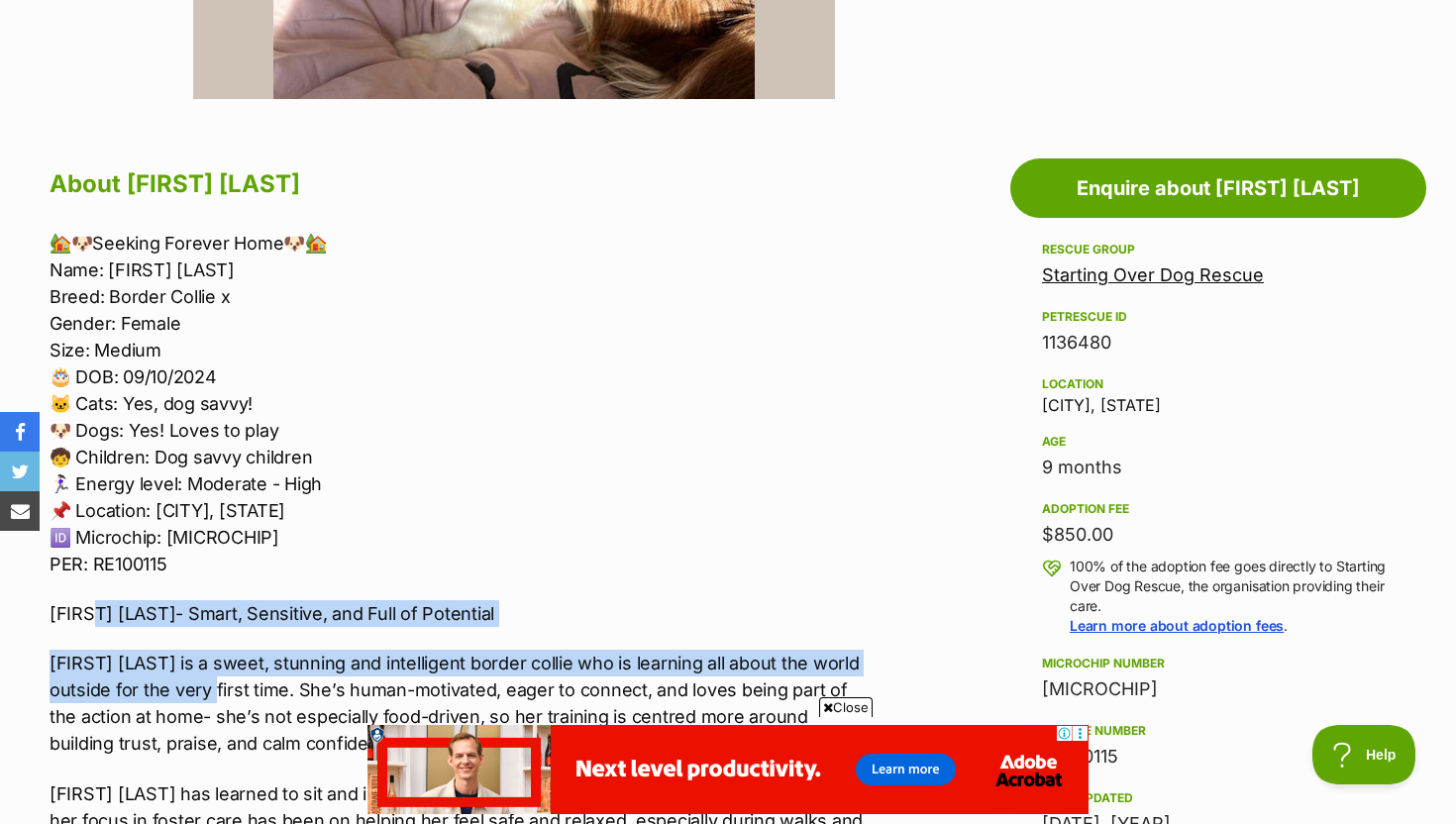 drag, startPoint x: 125, startPoint y: 605, endPoint x: 217, endPoint y: 703, distance: 134.41726 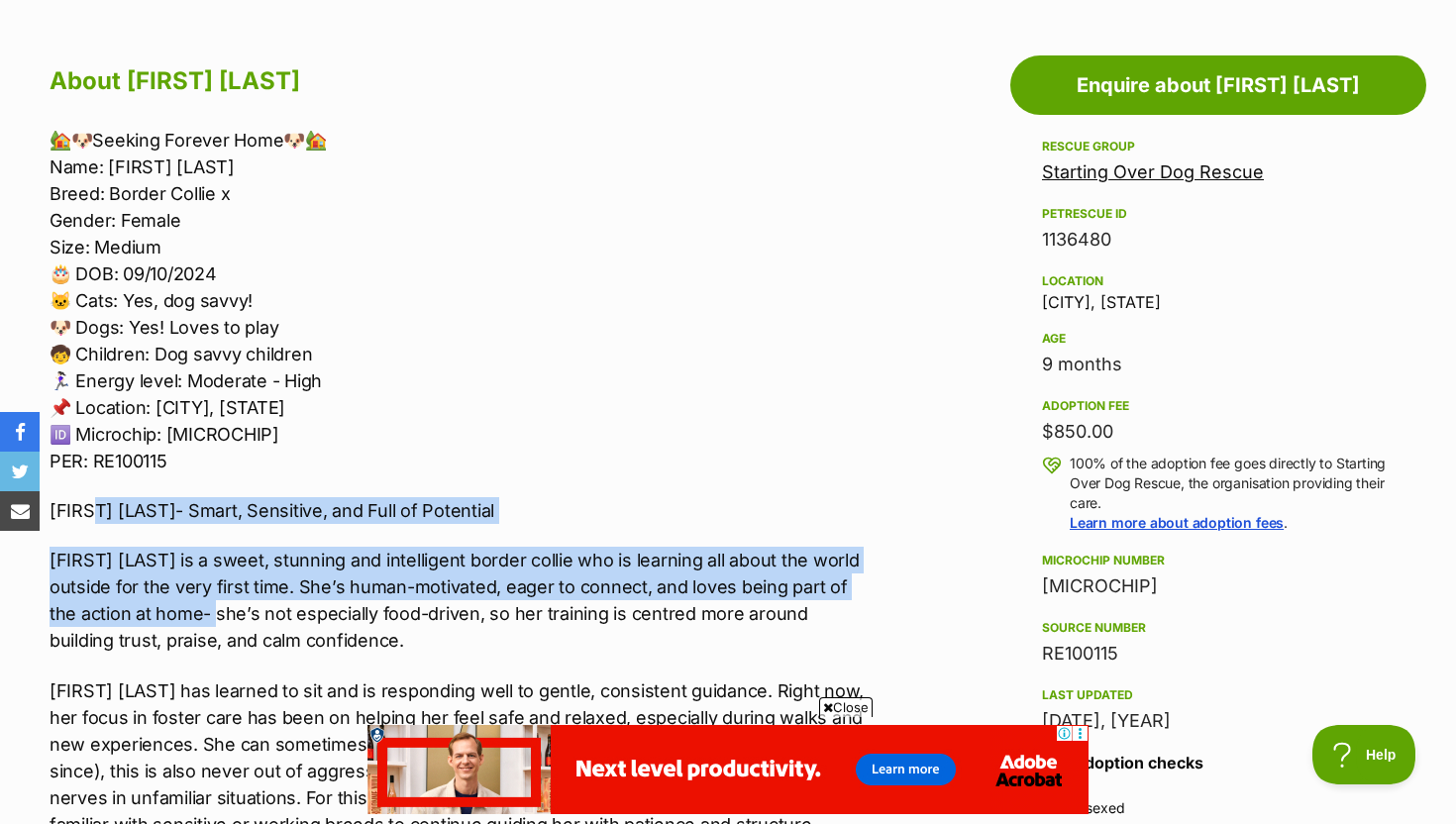 scroll, scrollTop: 1062, scrollLeft: 0, axis: vertical 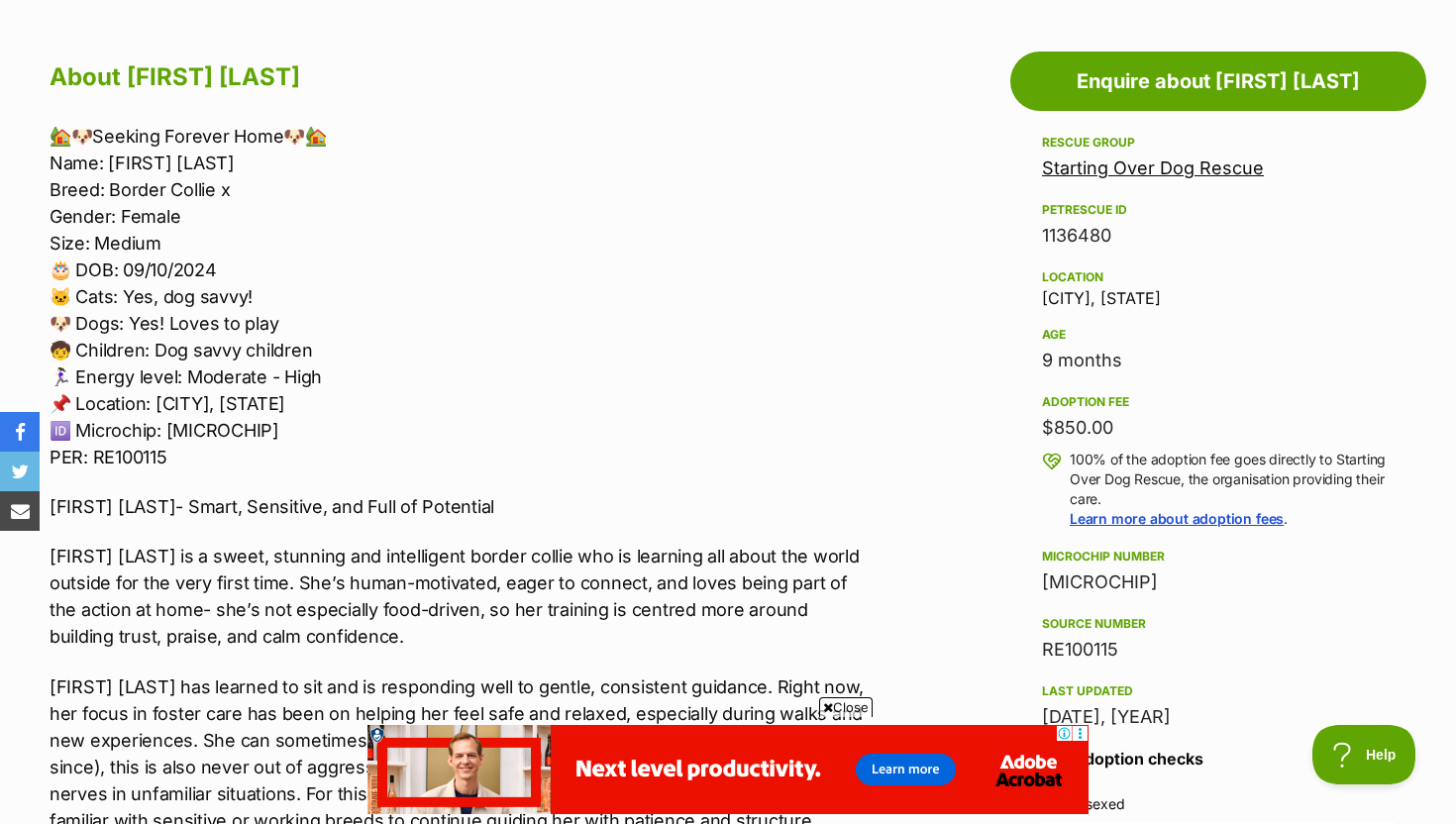 click on "🏡🐶Seeking Forever Home🐶🏡
Name: Clare Bow
Breed: Border Collie x
Gender: Female
Size: Medium
🎂 DOB: 09/10/2024
🐱 Cats: Yes, dog savvy!
🐶 Dogs: Yes! Loves to play
🧒 Children: Dog savvy children
🏃🏻‍♀️ Energy level: Moderate - High
📌 Location: Thomastown, VIC
🆔 Microchip: 956000018443861
PER: RE100115
Meet Clare Bow-  Smart, Sensitive, and Full of Potential
Clare Bow is a sweet, stunning and intelligent border collie who is learning all about the world outside for the very first time. She’s human-motivated, eager to connect, and loves being part of the action at home- she’s not especially food-driven, so her training is centred more around building trust, praise, and calm confidence.
At home, Clare Bow is a different dog: outgoing, playful, and full of quirky charm. She adores other dogs and would love a confident canine companion, though this isn’t essential. She’s been around brave, dog-savvy cats and got along well, too." at bounding box center [459, 864] 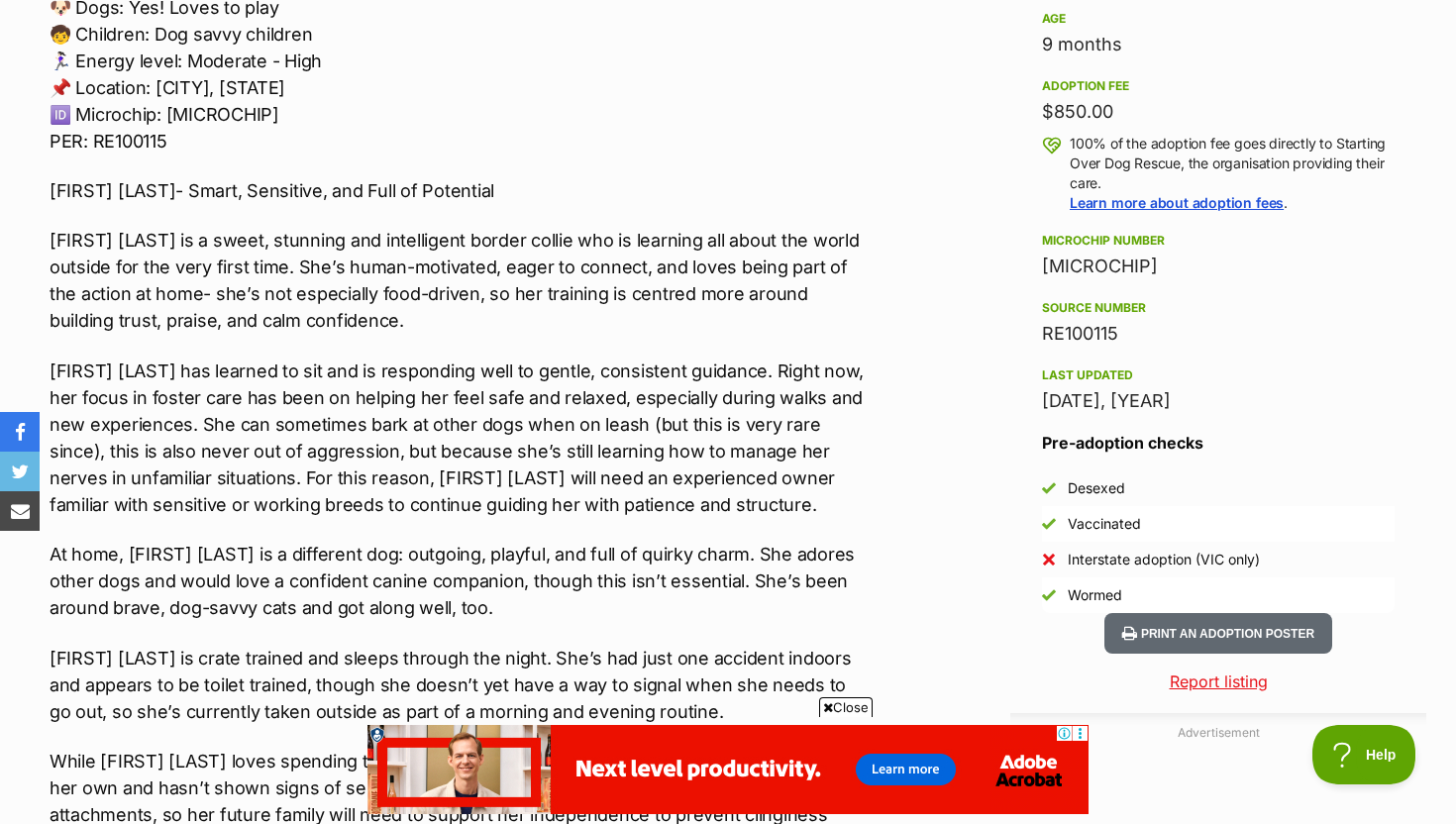 scroll, scrollTop: 1380, scrollLeft: 0, axis: vertical 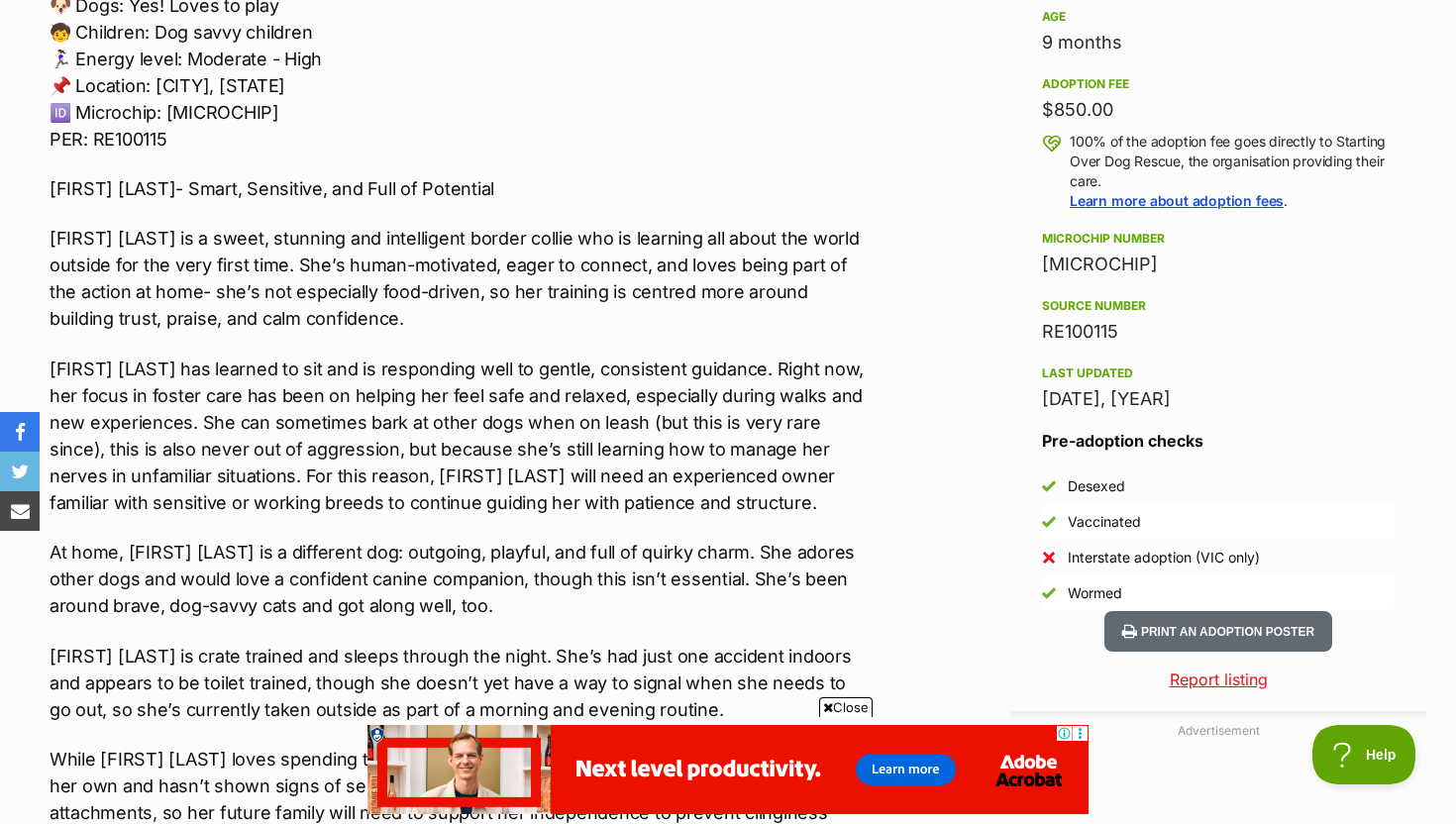 click on "Clare Bow has learned to sit and is responding well to gentle, consistent guidance. Right now, her focus in foster care has been on helping her feel safe and relaxed, especially during walks and new experiences. She can sometimes bark at other dogs when on leash (but this is very rare since), this is also never out of aggression, but because she’s still learning how to manage her nerves in unfamiliar situations. For this reason, Clare Bow will need an experienced owner familiar with sensitive or working breeds to continue guiding her with patience and structure." at bounding box center (459, 436) 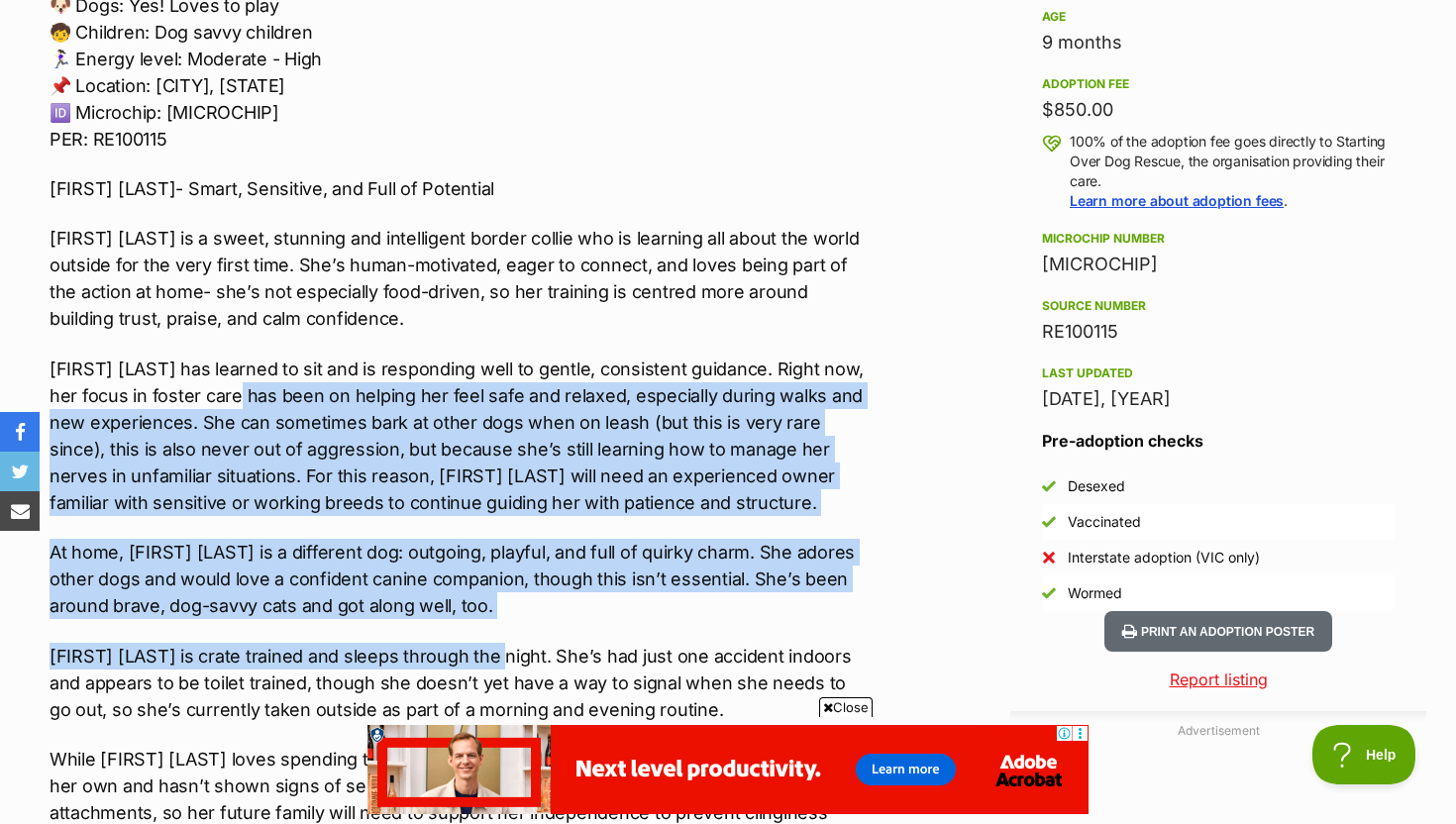 scroll, scrollTop: 0, scrollLeft: 0, axis: both 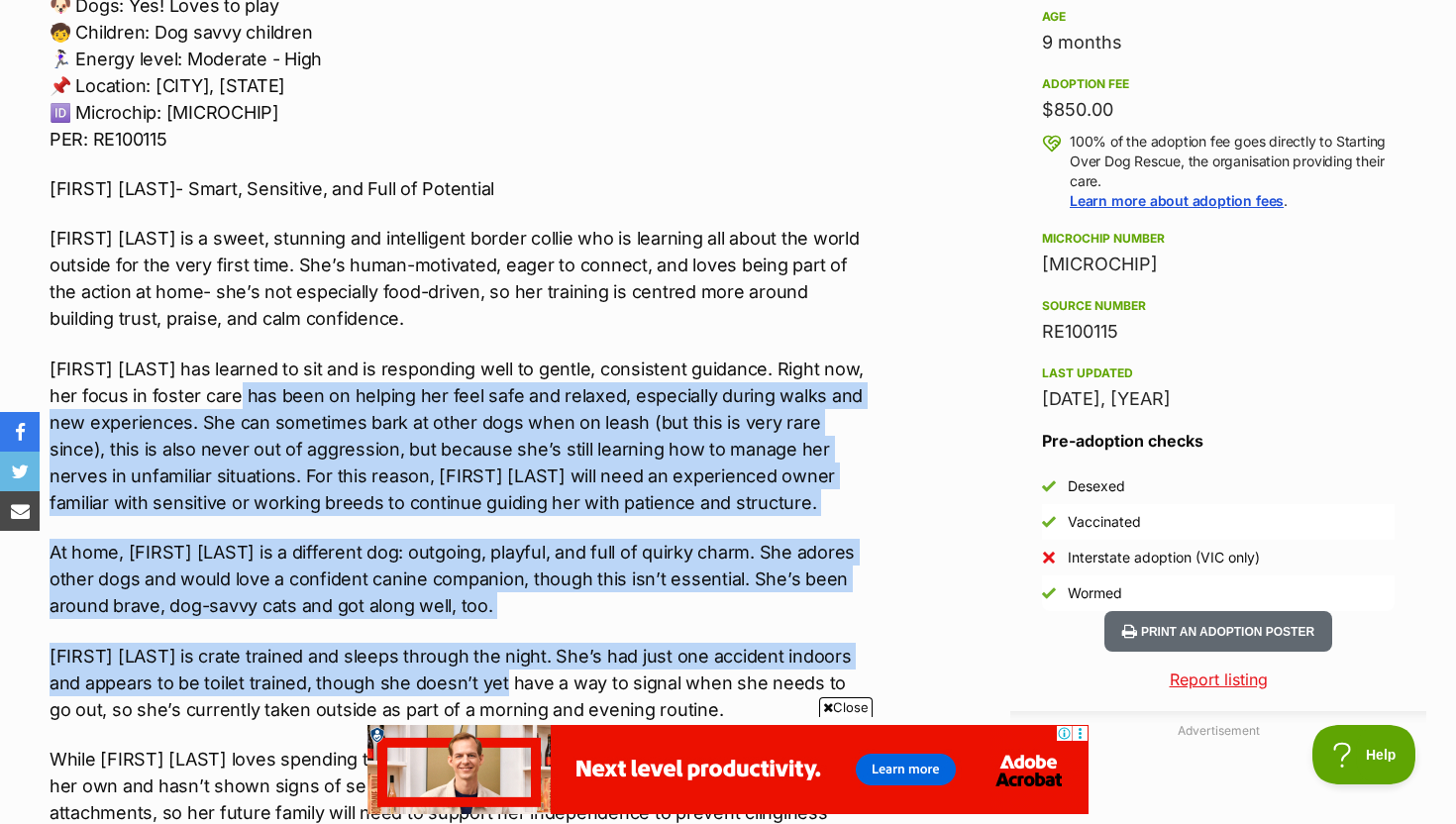 drag, startPoint x: 274, startPoint y: 393, endPoint x: 477, endPoint y: 690, distance: 359.74713 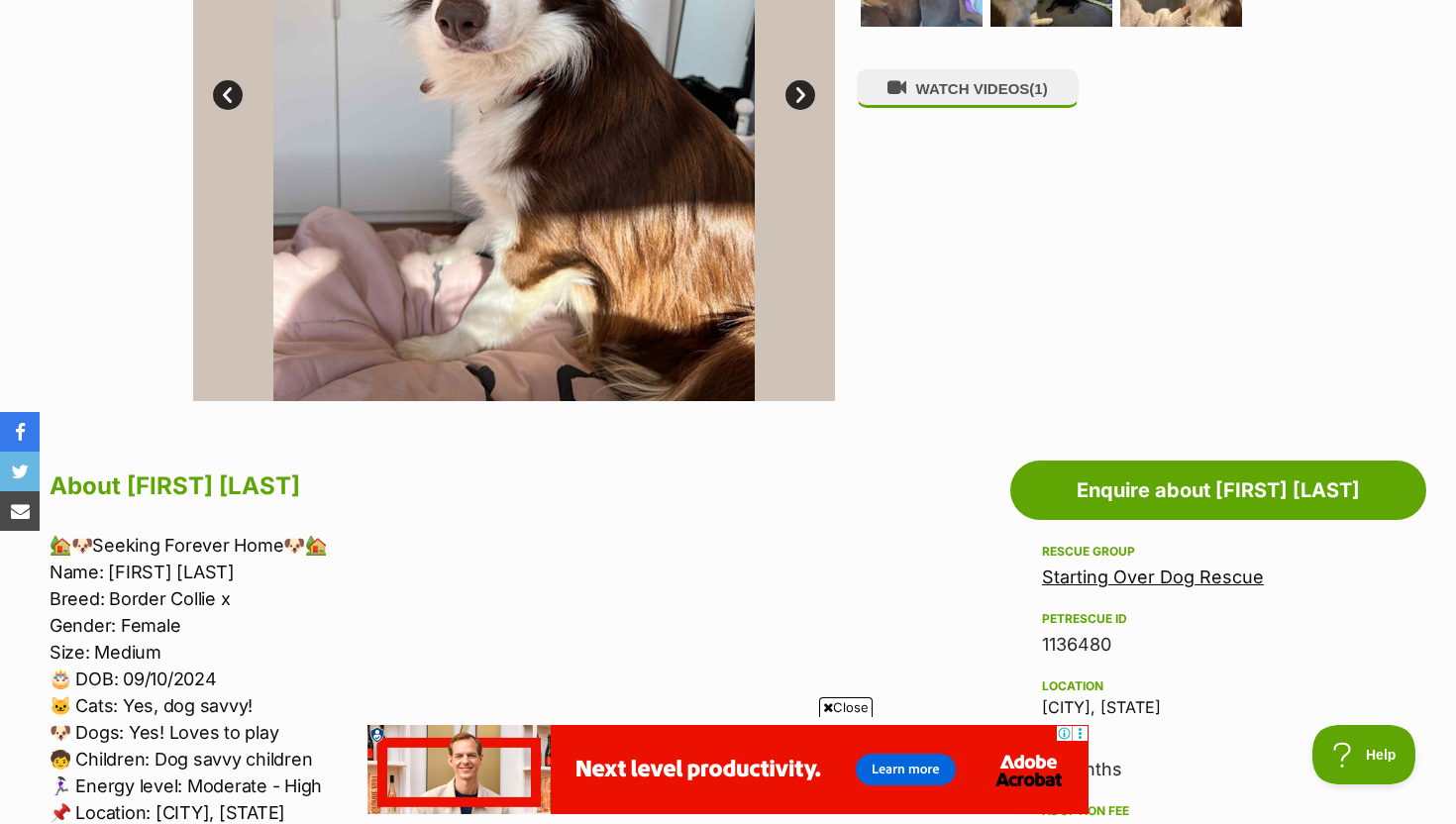 scroll, scrollTop: 530, scrollLeft: 0, axis: vertical 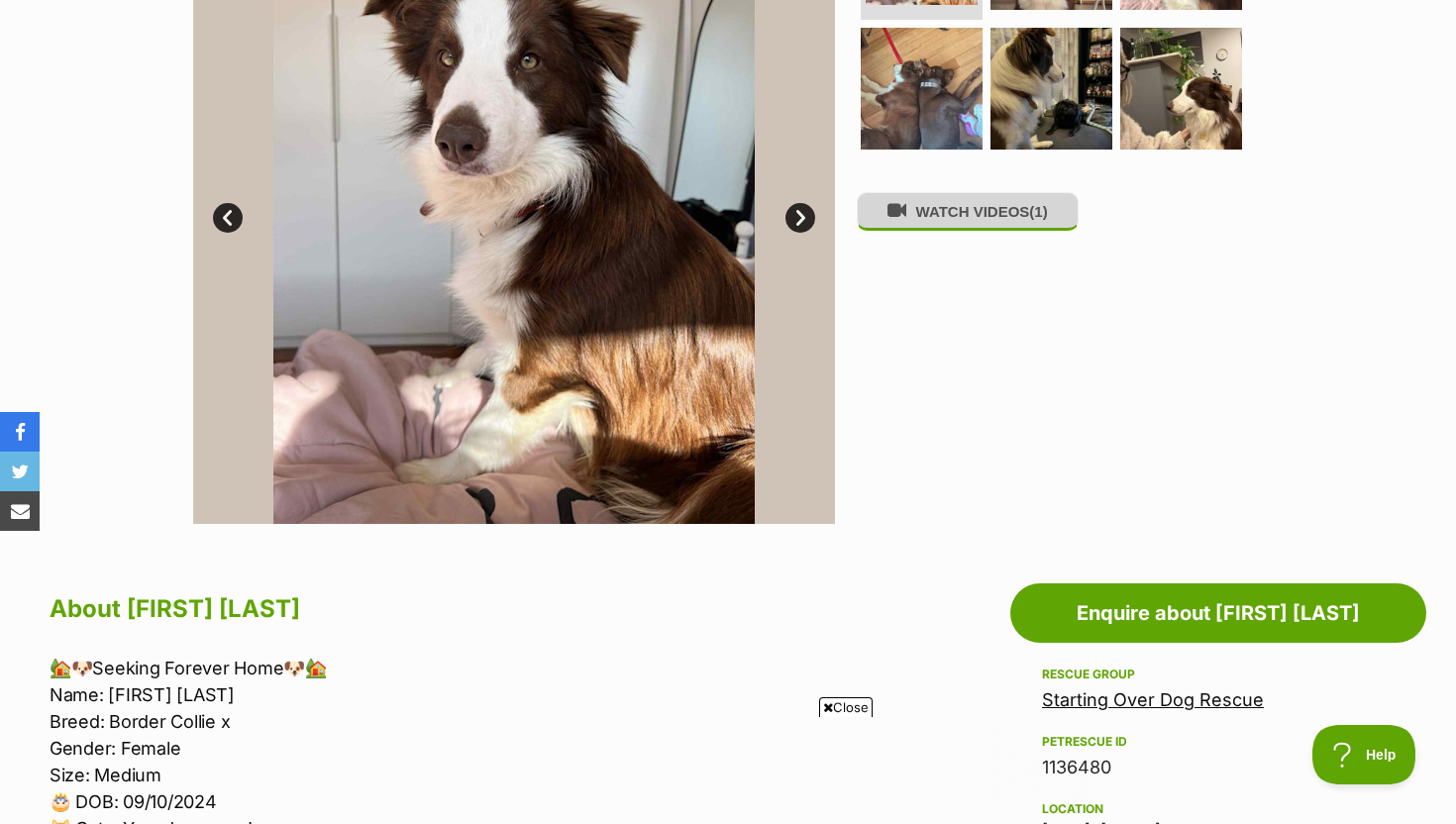 click on "WATCH VIDEOS
(1)" at bounding box center (968, 211) 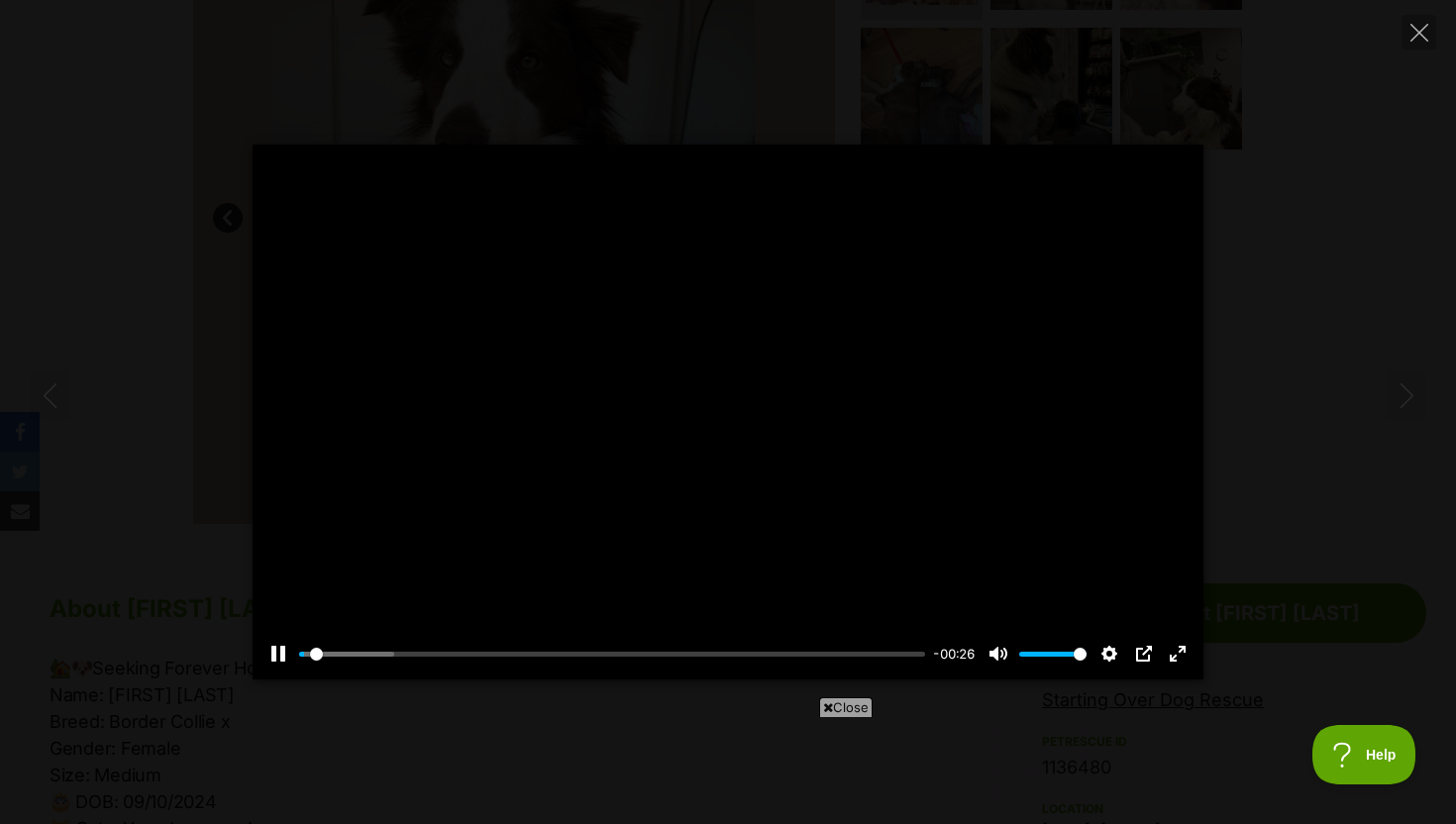 scroll, scrollTop: 0, scrollLeft: 0, axis: both 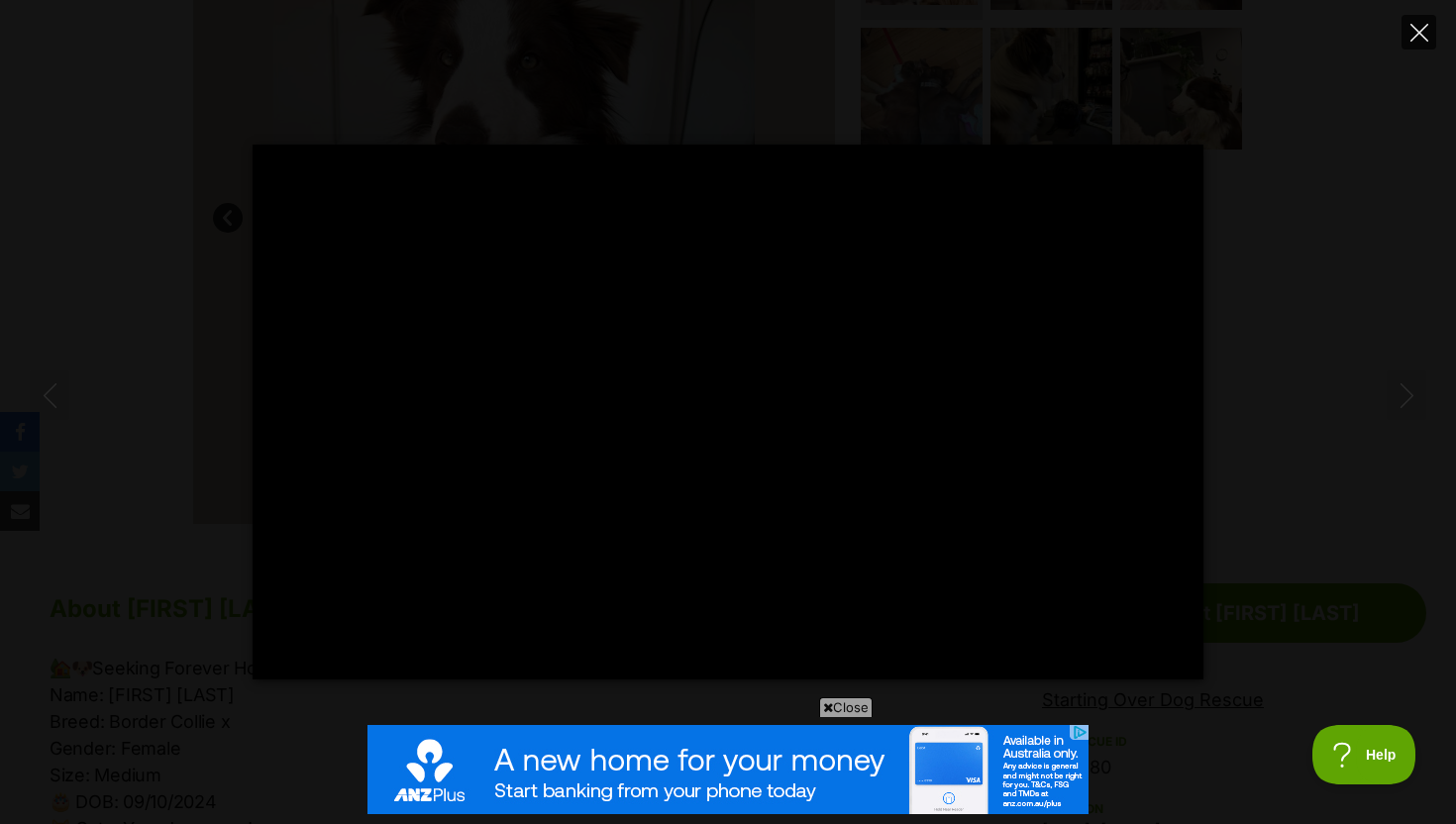 click 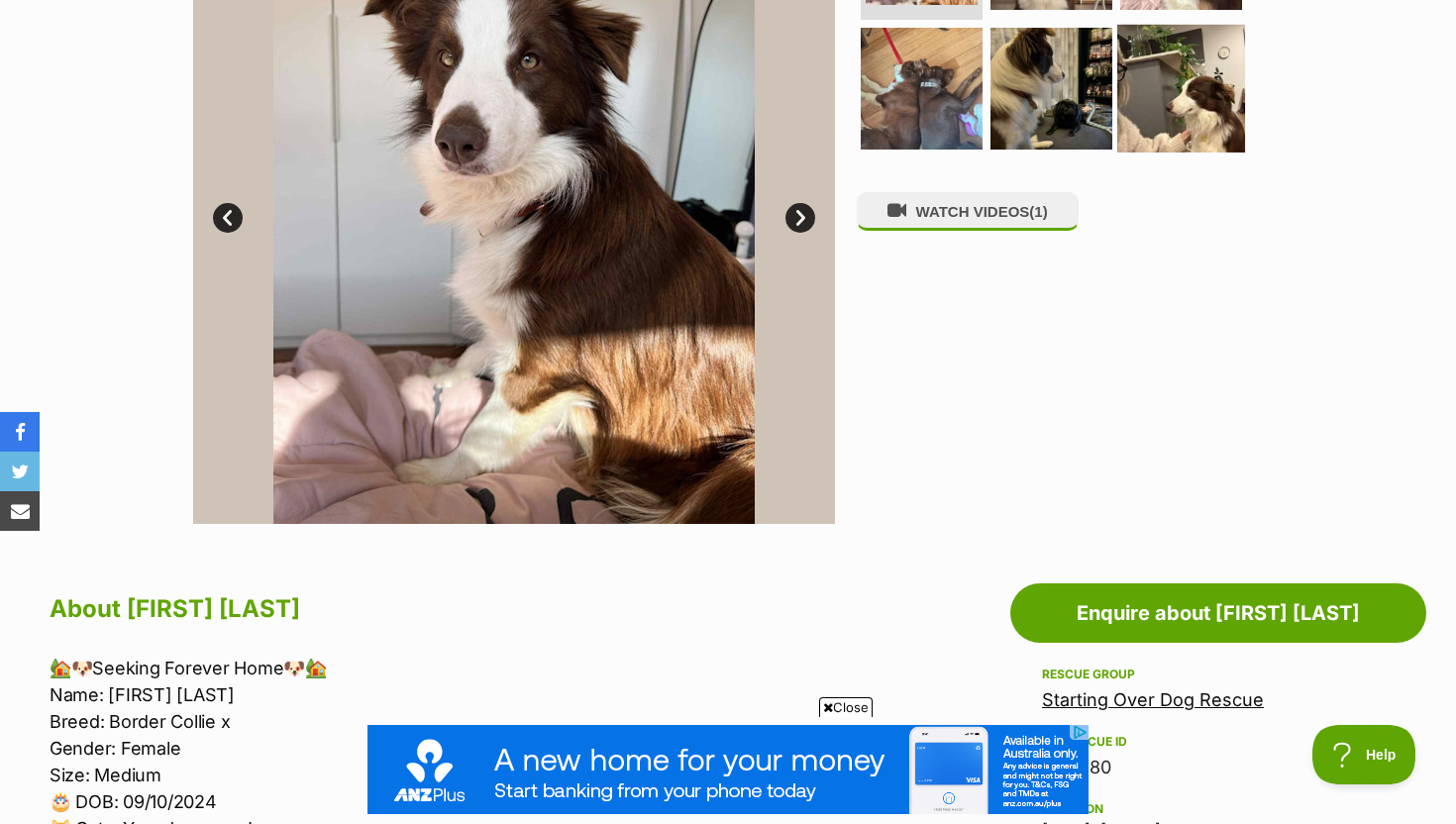 click at bounding box center (1181, 88) 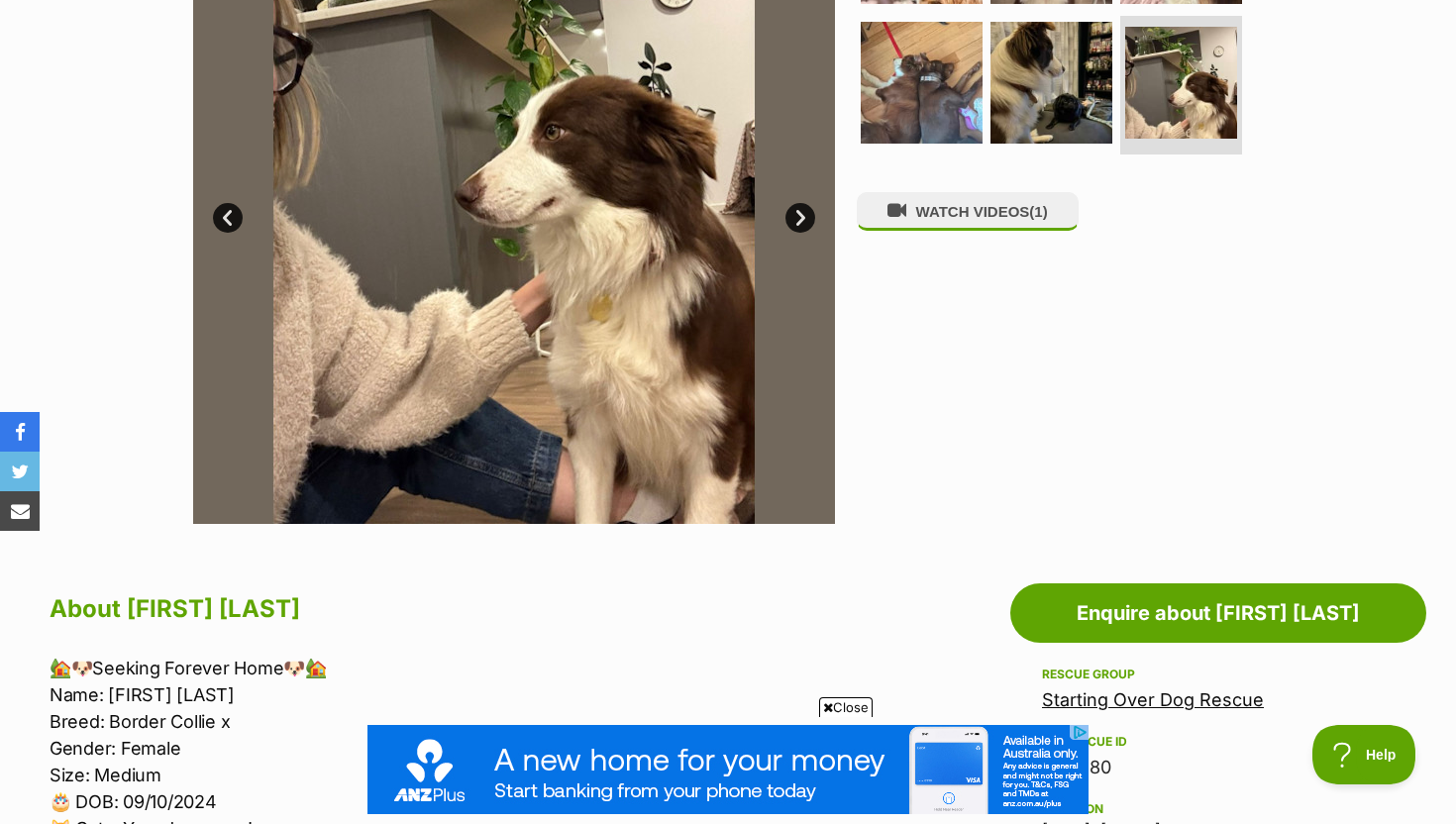 click on "Prev" at bounding box center (228, 218) 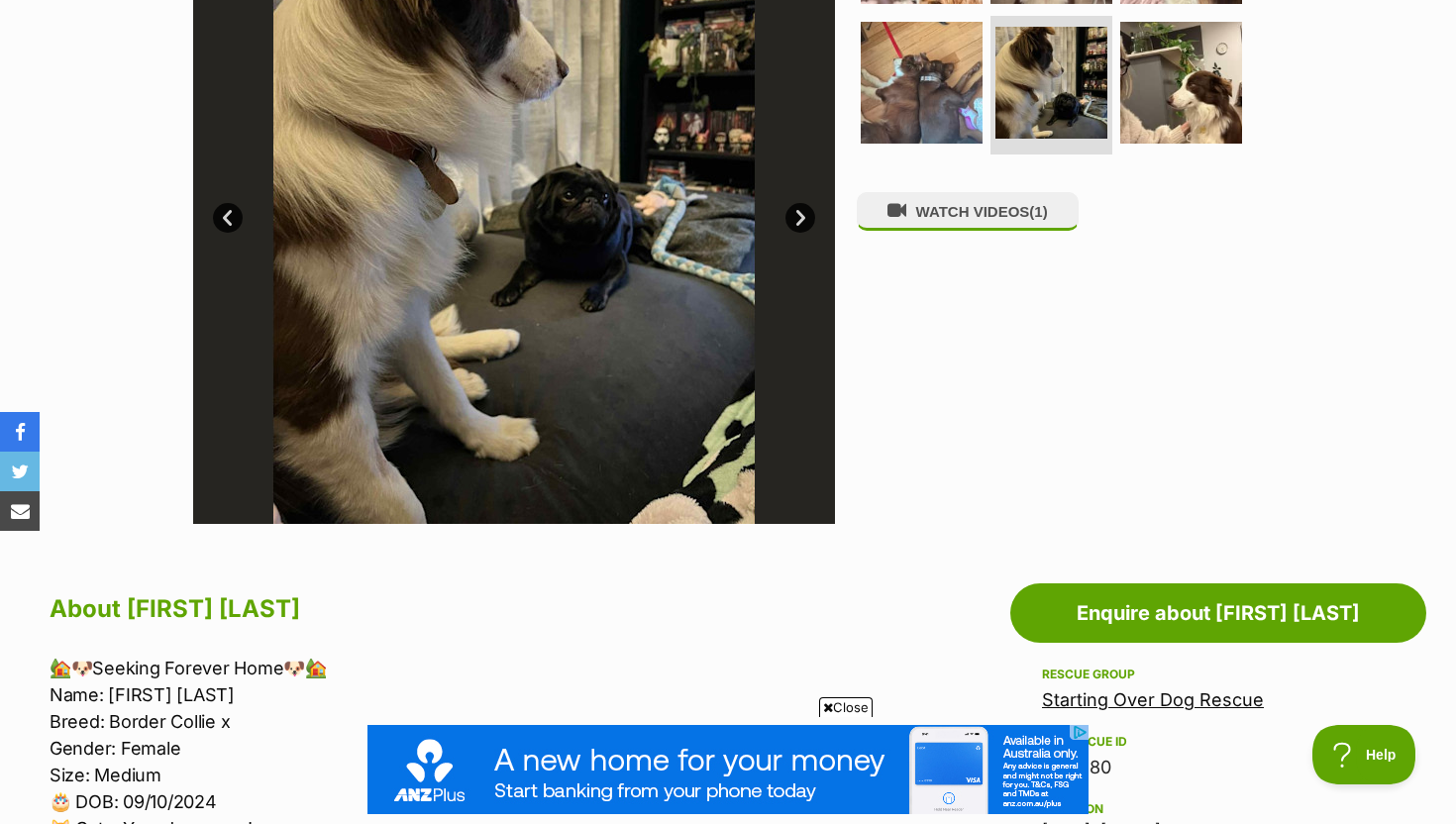 click on "Prev" at bounding box center [228, 218] 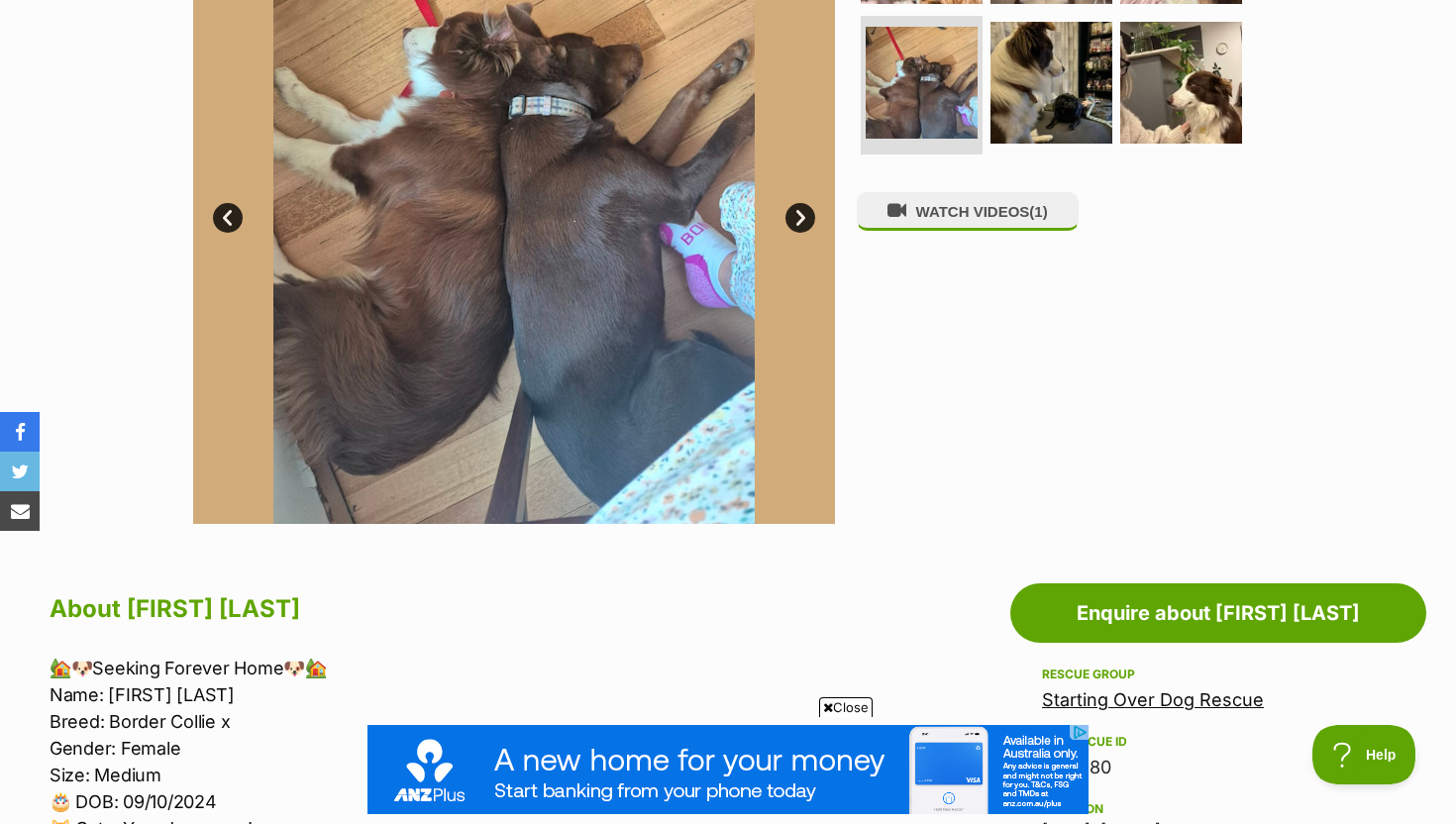 click on "Prev" at bounding box center (228, 218) 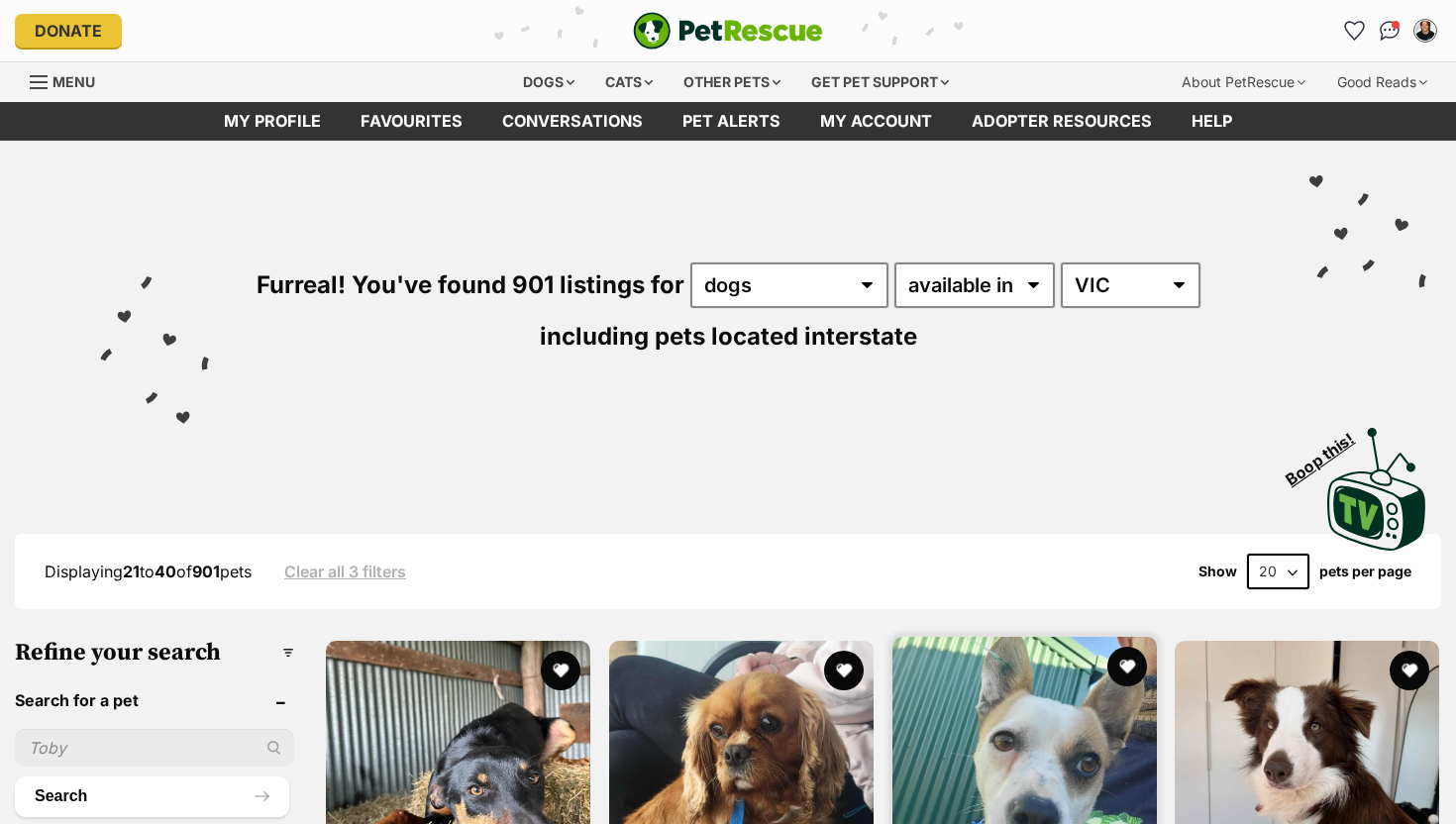 scroll, scrollTop: 498, scrollLeft: 0, axis: vertical 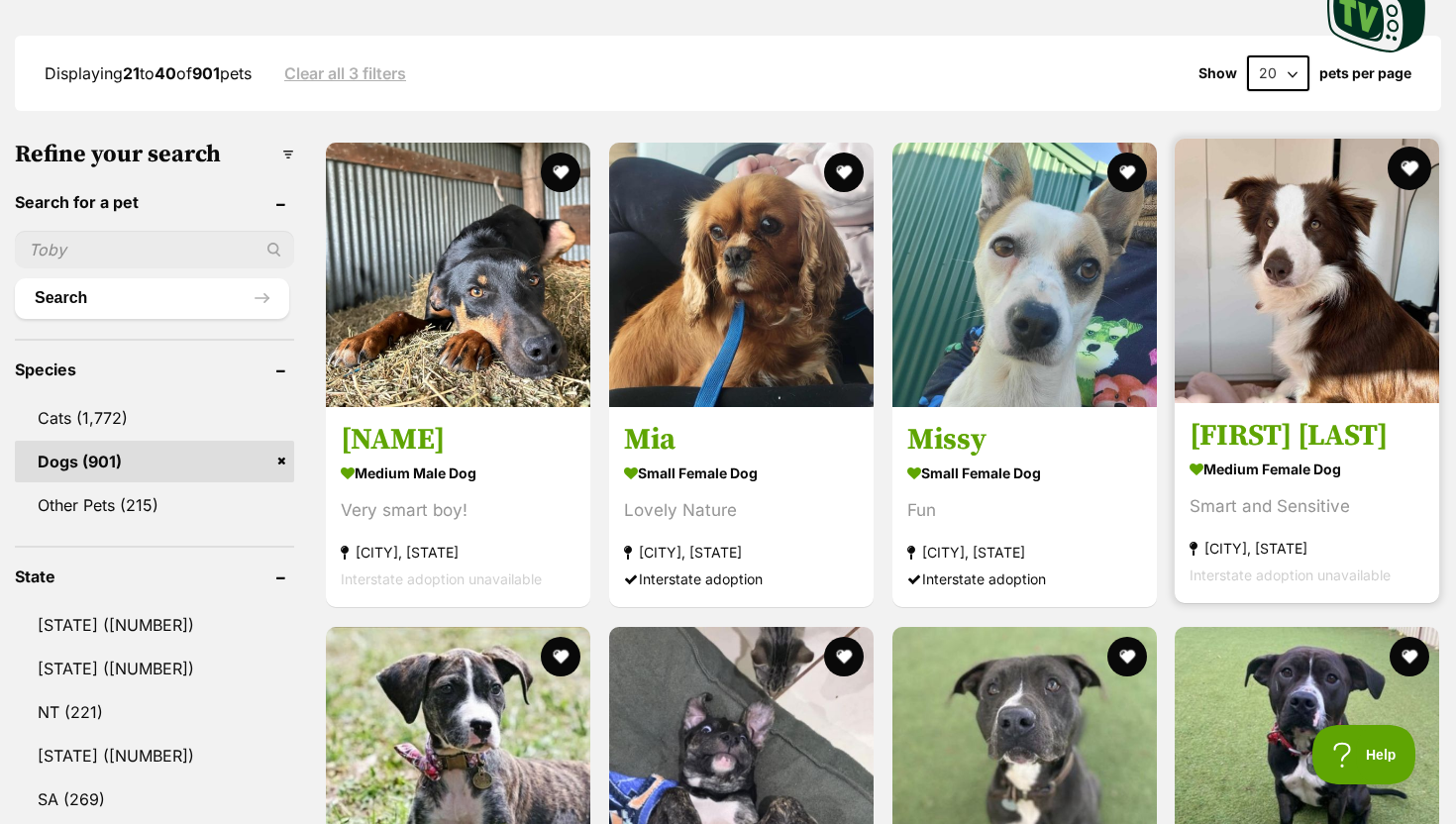 click at bounding box center [1409, 168] 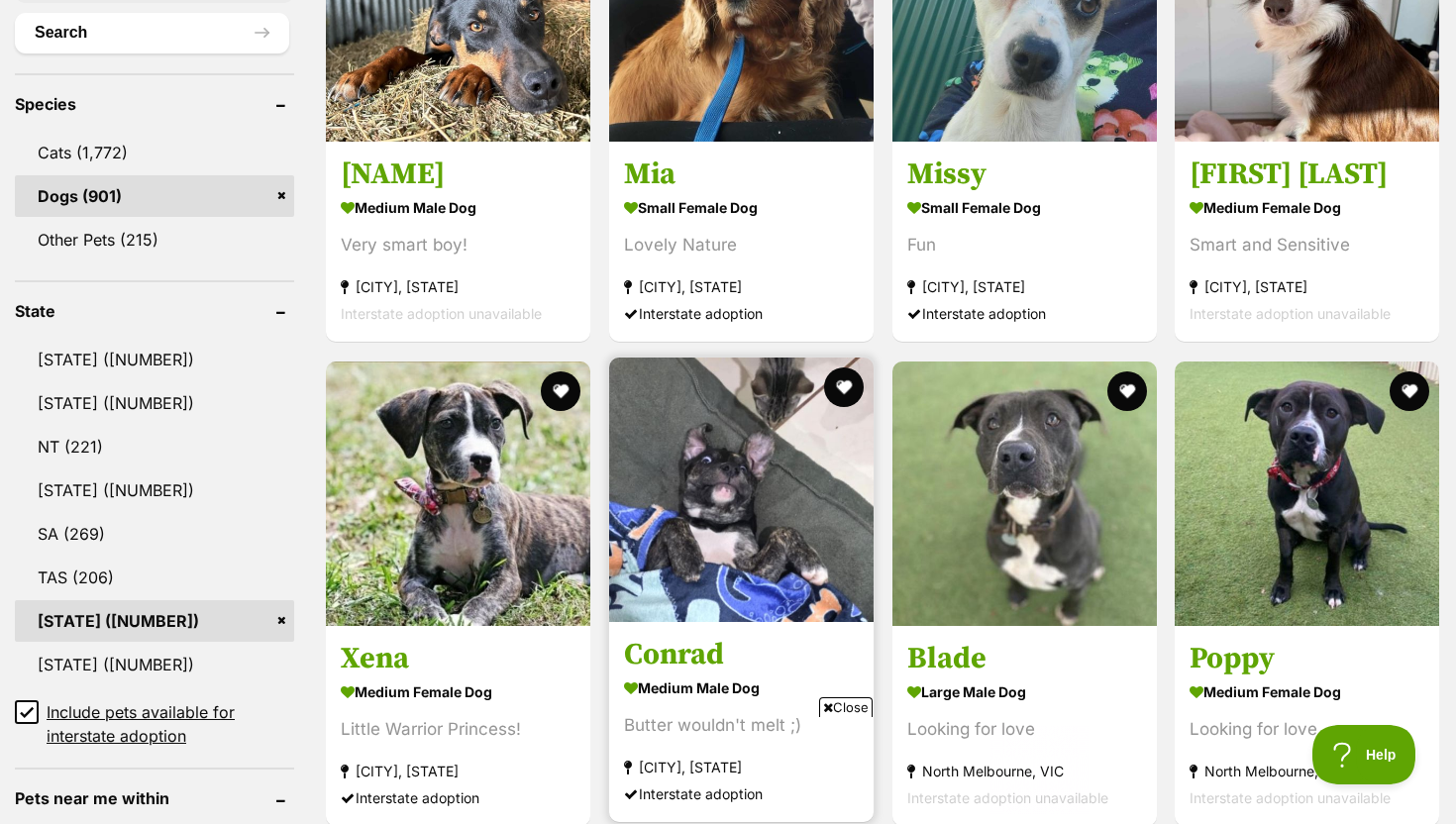 scroll, scrollTop: 0, scrollLeft: 0, axis: both 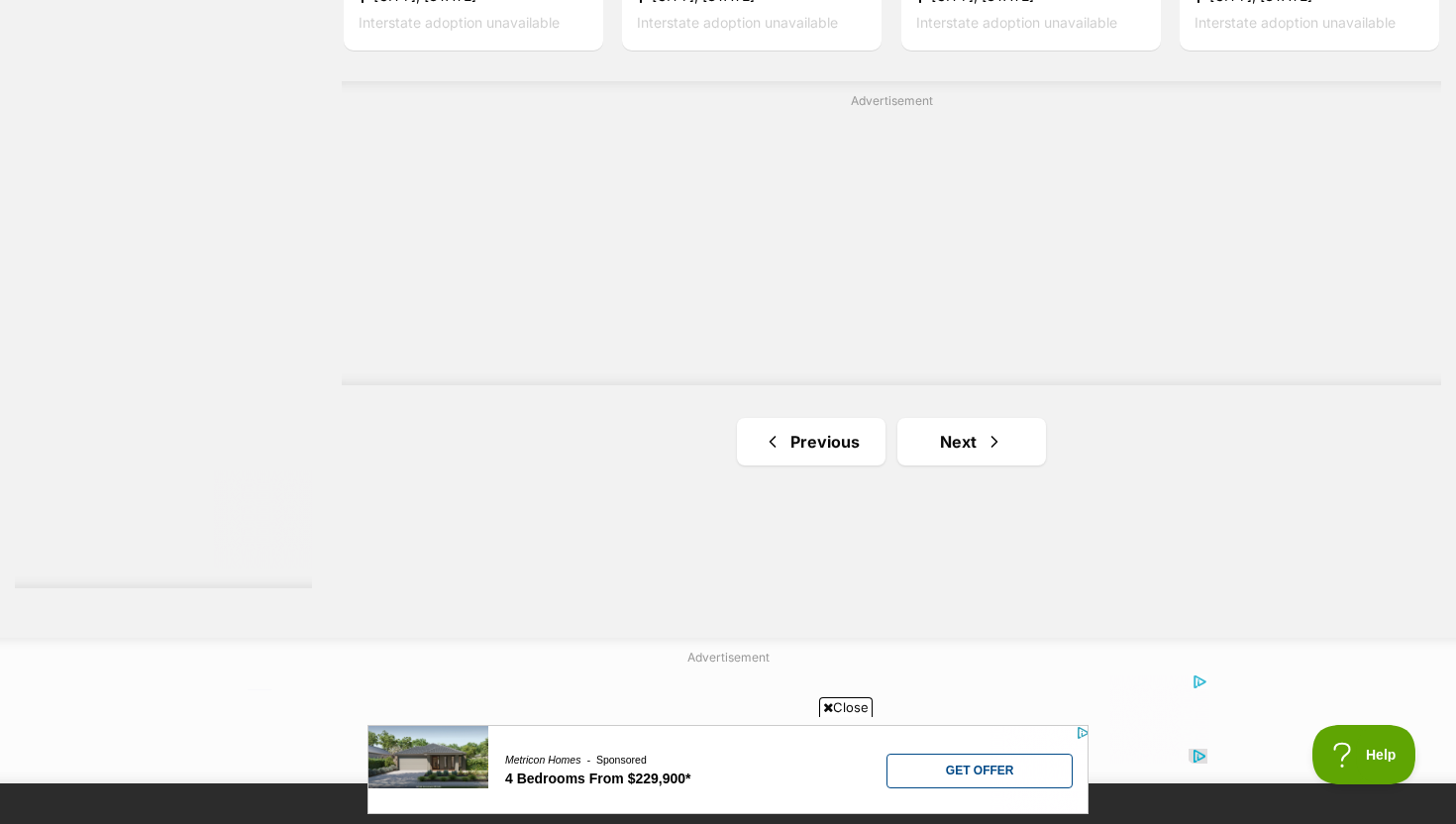 click on "Kyko
medium male Dog
Very smart boy!
Kangaroo Ground, VIC
Interstate adoption unavailable
Mia
small female Dog
Lovely Nature
Kunama, NSW
Interstate adoption
Missy
small female Dog
Fun
Kunama, NSW
Interstate adoption
Clare Bow
medium female Dog
Smart and Sensitive
Thomastown, VIC
Interstate adoption unavailable
Xena
medium female Dog
Little Warrior Princess!
Mooroobool, QLD
Interstate adoption
Conrad
medium male Dog
Butter wouldn't melt ;)
Redlynch, QLD
Interstate adoption
Advertisement
Blade
large male Dog
Looking for love
North Melbourne, VIC
Interstate adoption unavailable" at bounding box center [891, -1148] 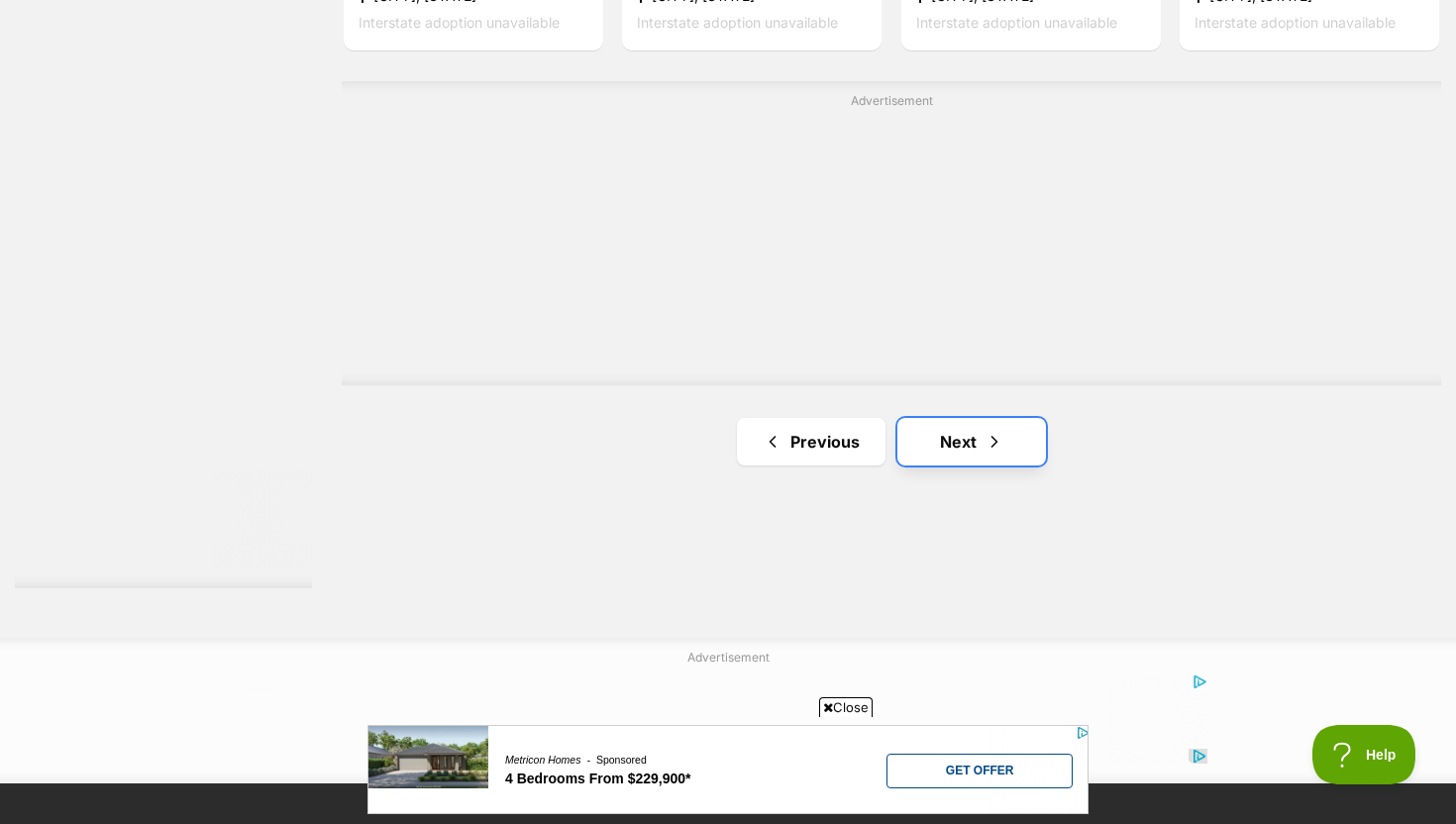 click on "Next" at bounding box center (972, 442) 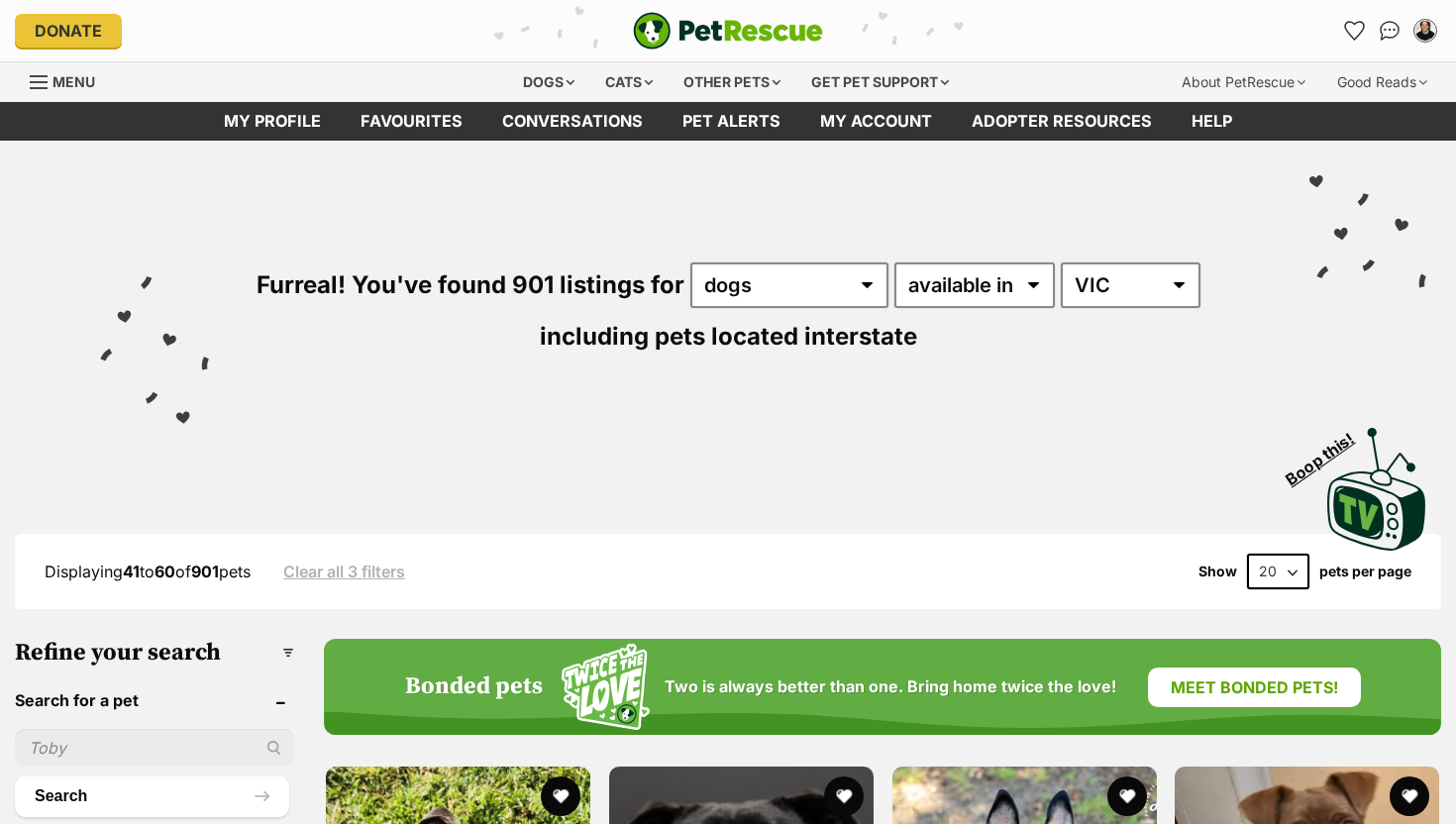 scroll, scrollTop: 0, scrollLeft: 0, axis: both 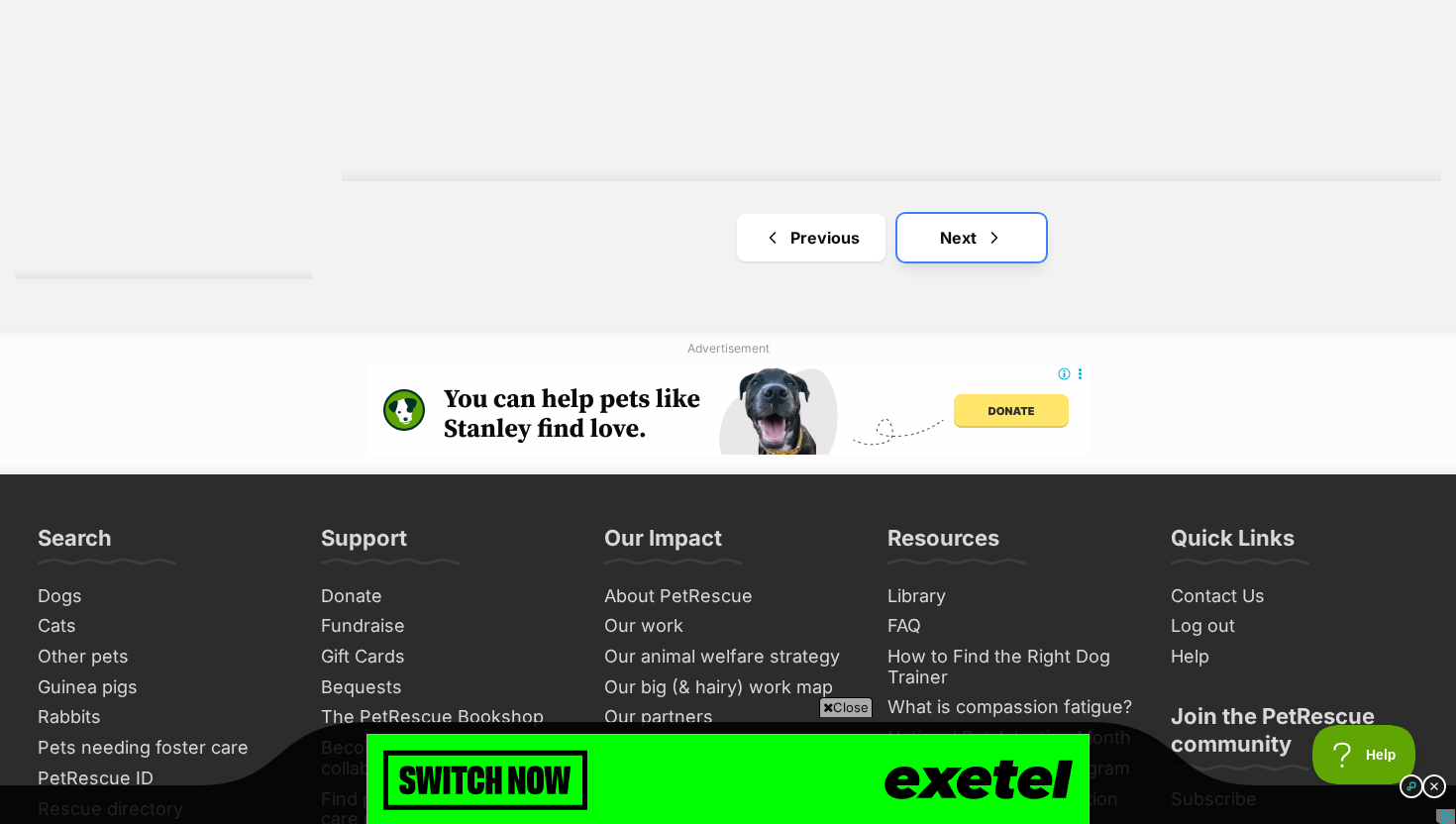 click on "Next" at bounding box center [972, 238] 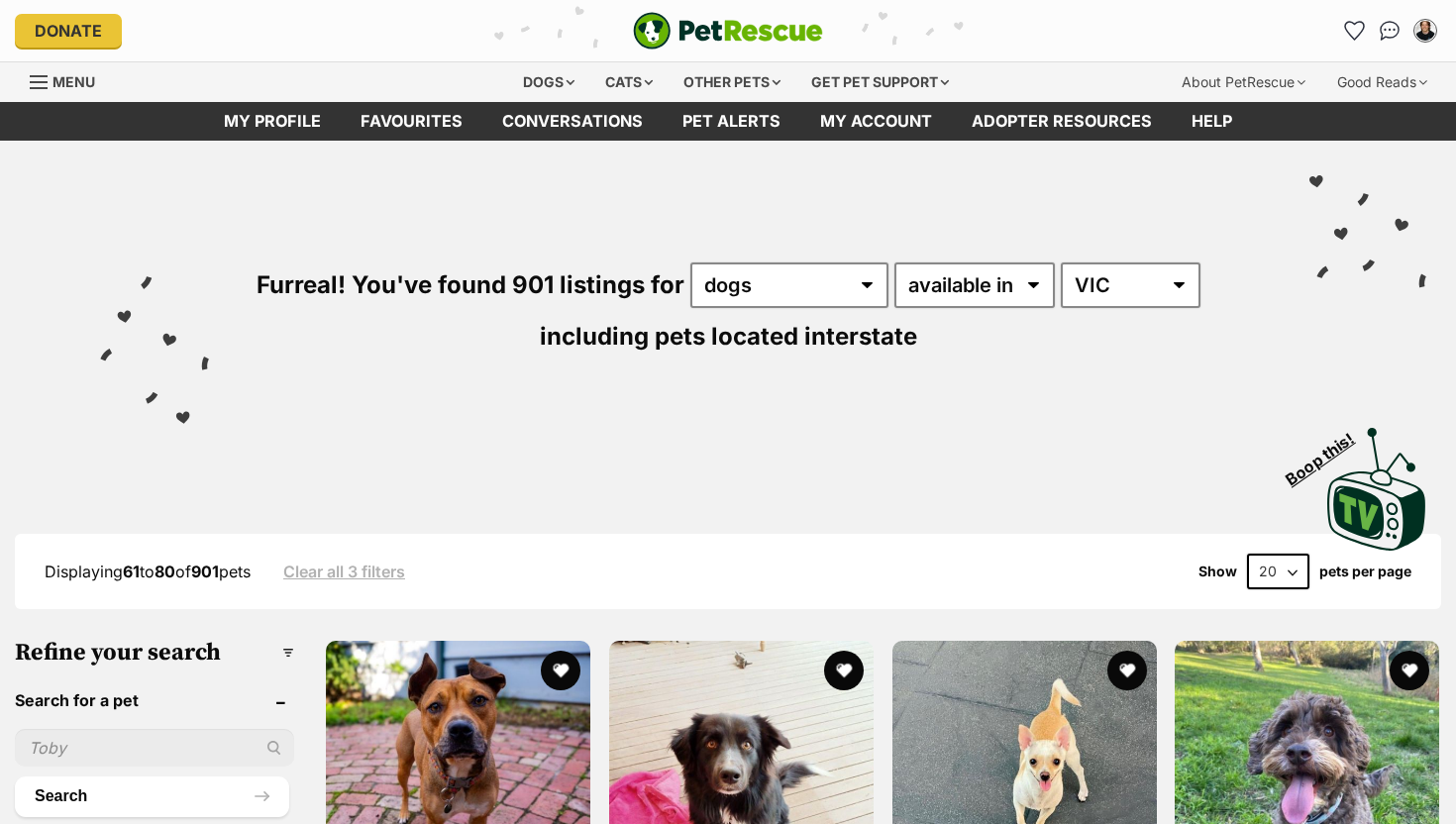 scroll, scrollTop: 0, scrollLeft: 0, axis: both 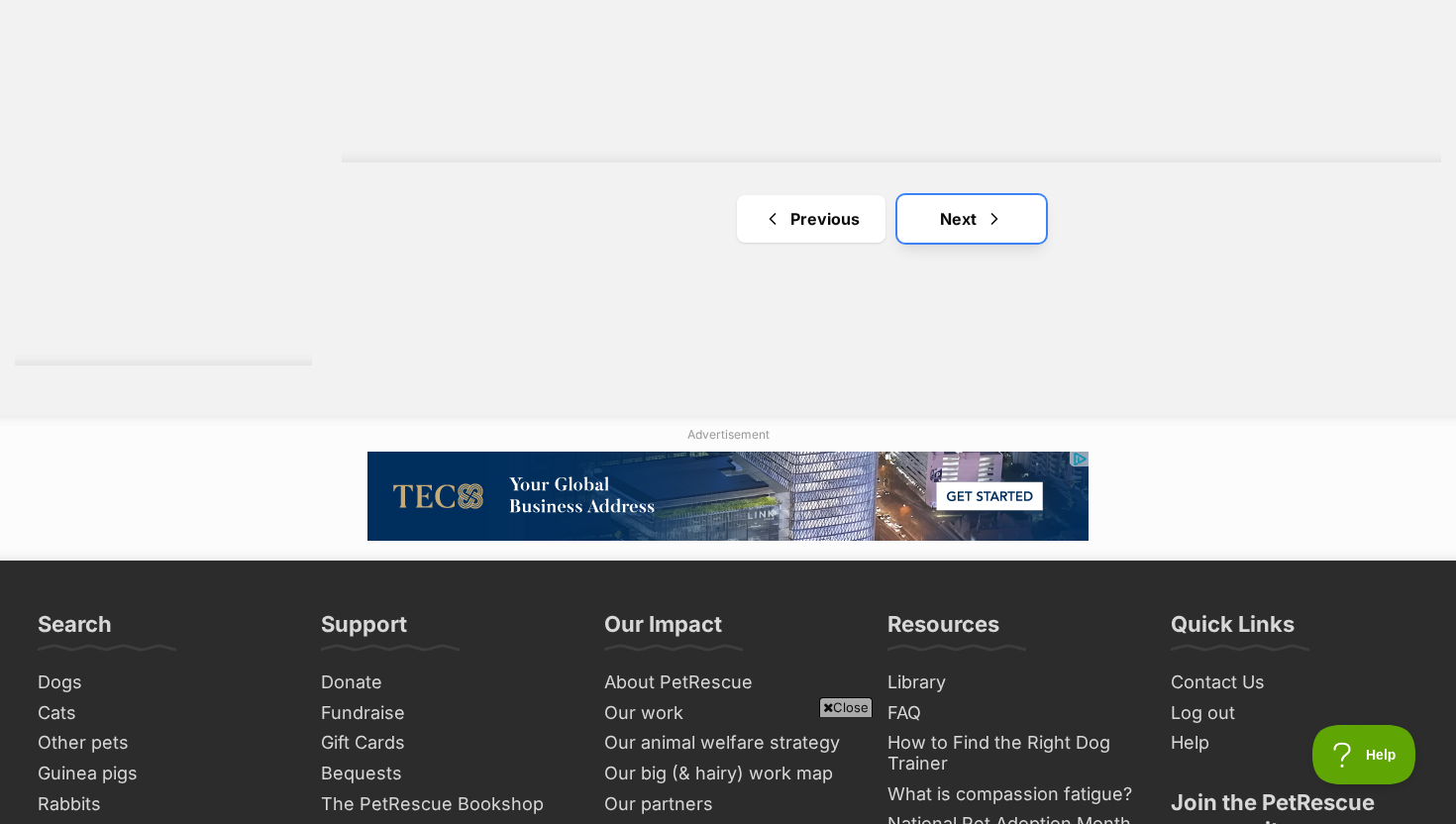 click on "Next" at bounding box center (972, 219) 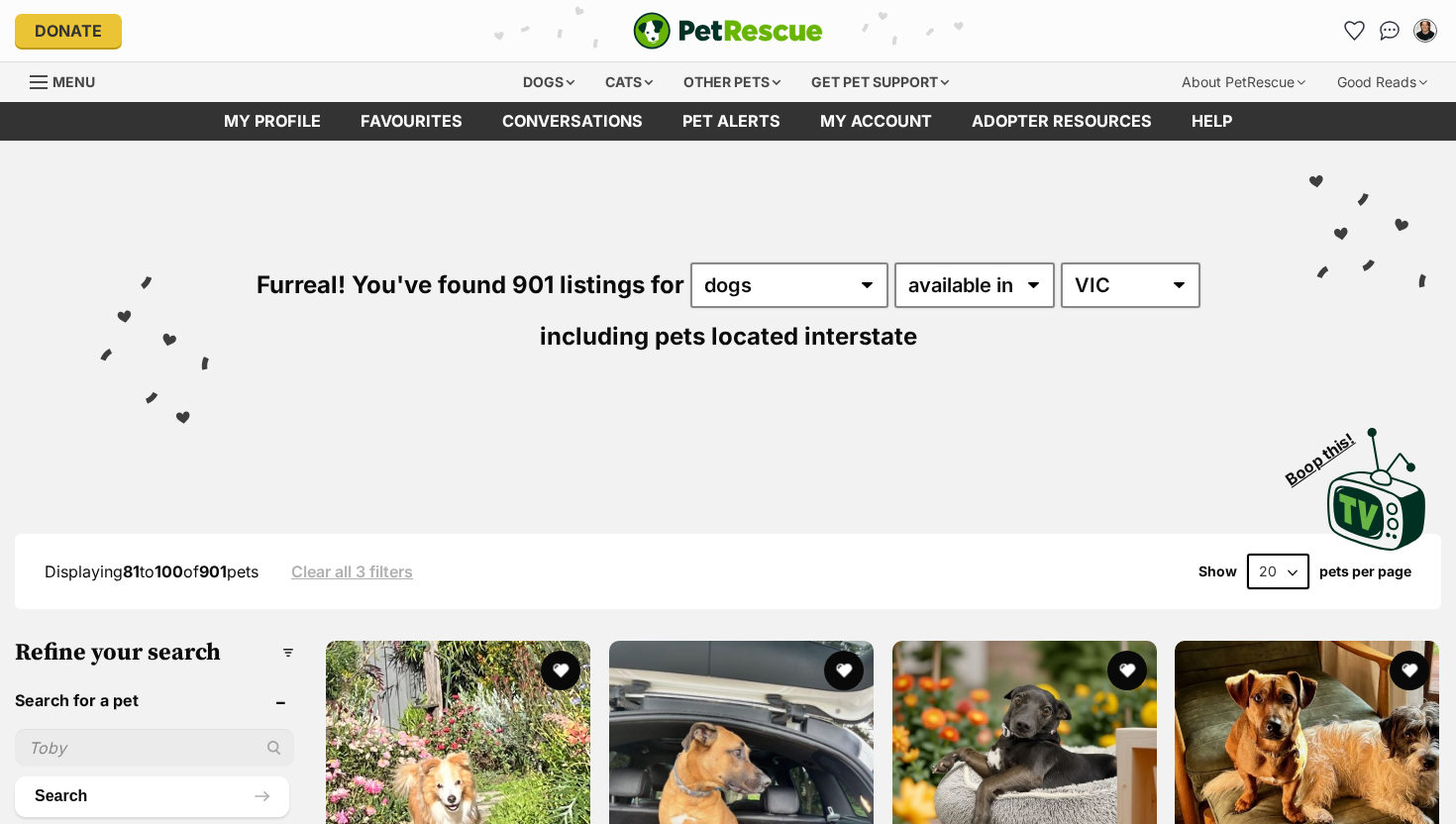 scroll, scrollTop: 0, scrollLeft: 0, axis: both 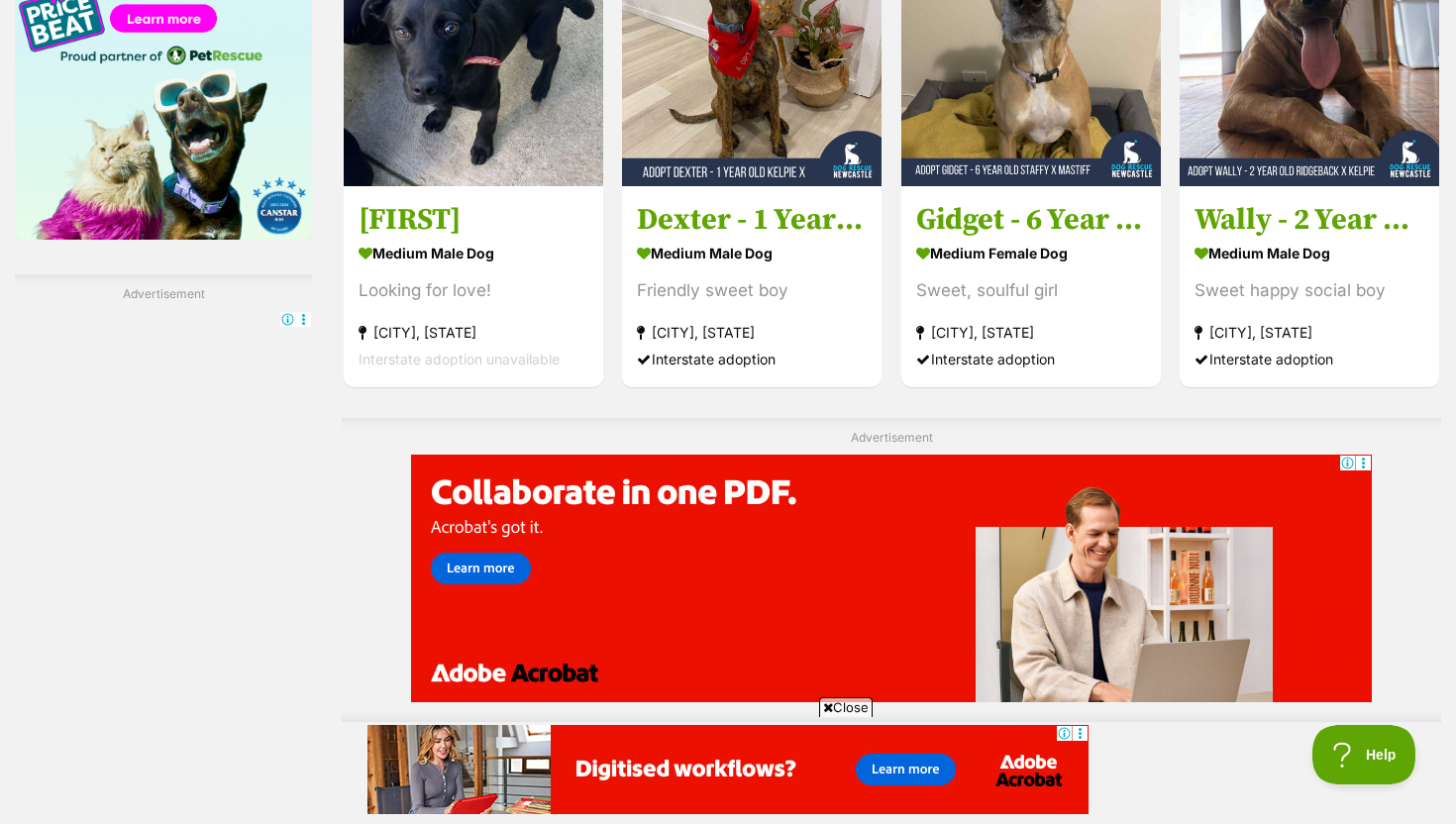 click at bounding box center (728, 770) 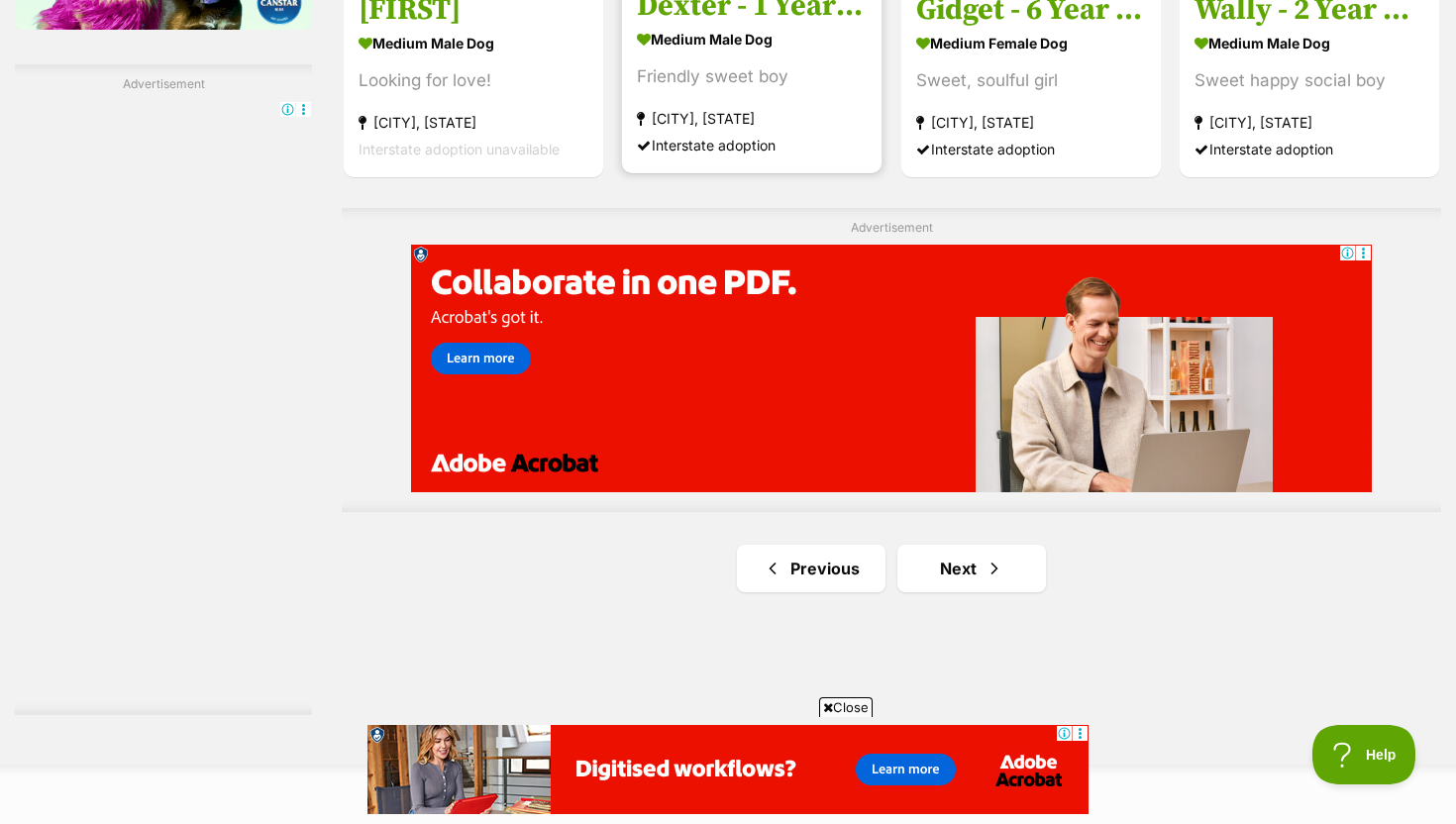 scroll, scrollTop: 3623, scrollLeft: 0, axis: vertical 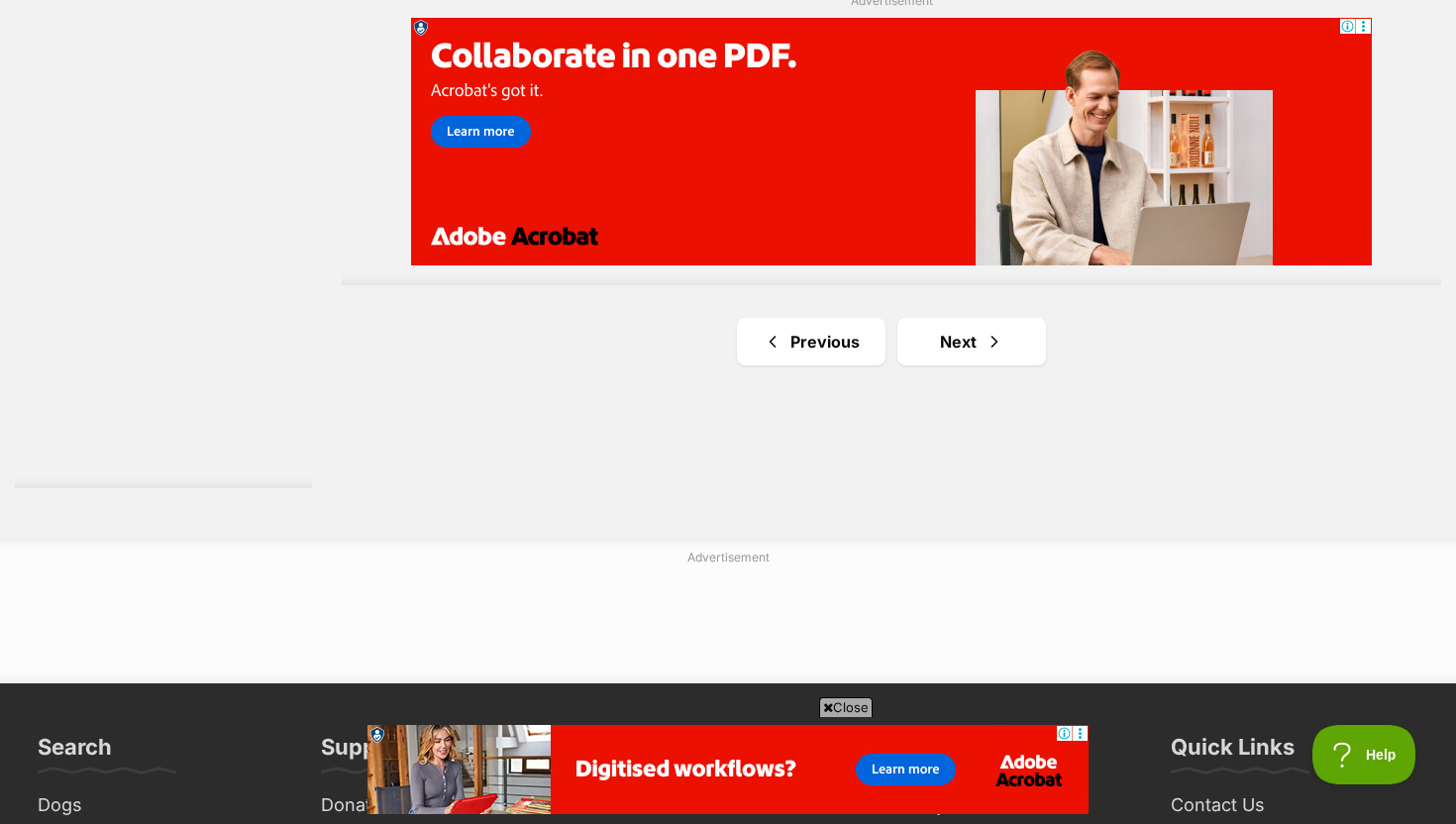 click on "Max Quinnell
small male Dog
Gentle soul
Pakenham, VIC
Interstate adoption unavailable
Billy Jablonski
large male Dog
Sleek handsome boy
Toolleen, VIC
Interstate adoption unavailable
Basil Moriarty
small male Dog
Basil the bat
Caulfield East, VIC
Interstate adoption unavailable
Bean and Dunkin Russelton
small male Dog
Your new best buds
Northcote, VIC
Interstate adoption unavailable
Ebony
medium female Dog
Looking for love
Durham Lead, VIC
Interstate adoption unavailable
Ella
medium female Dog
Extremely affectionate
Brunswick, VIC
Interstate adoption unavailable
Advertisement
Lazarus
large male Dog" at bounding box center (891, -1248) 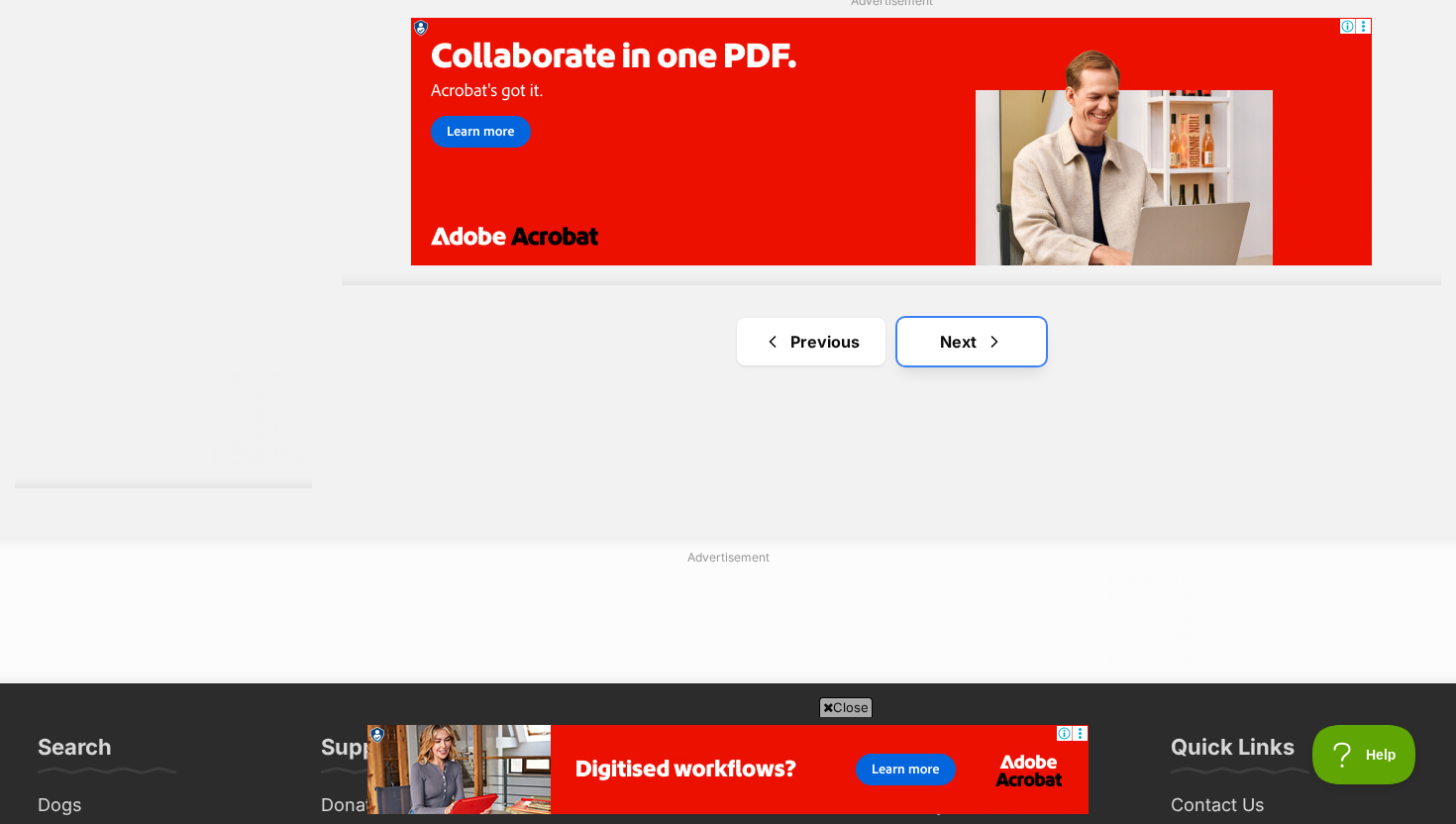 click on "Next" at bounding box center (972, 342) 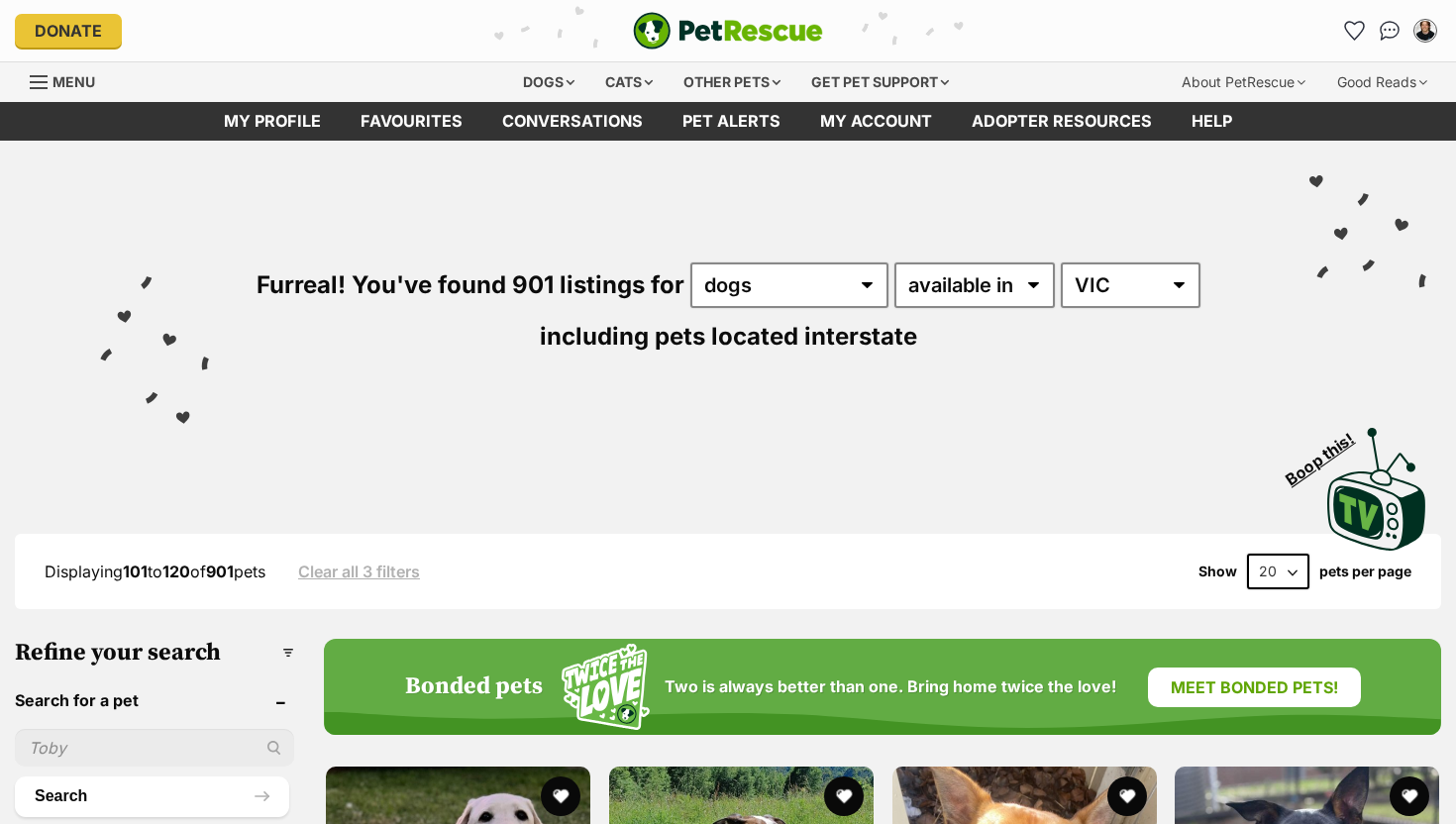 scroll, scrollTop: 0, scrollLeft: 0, axis: both 